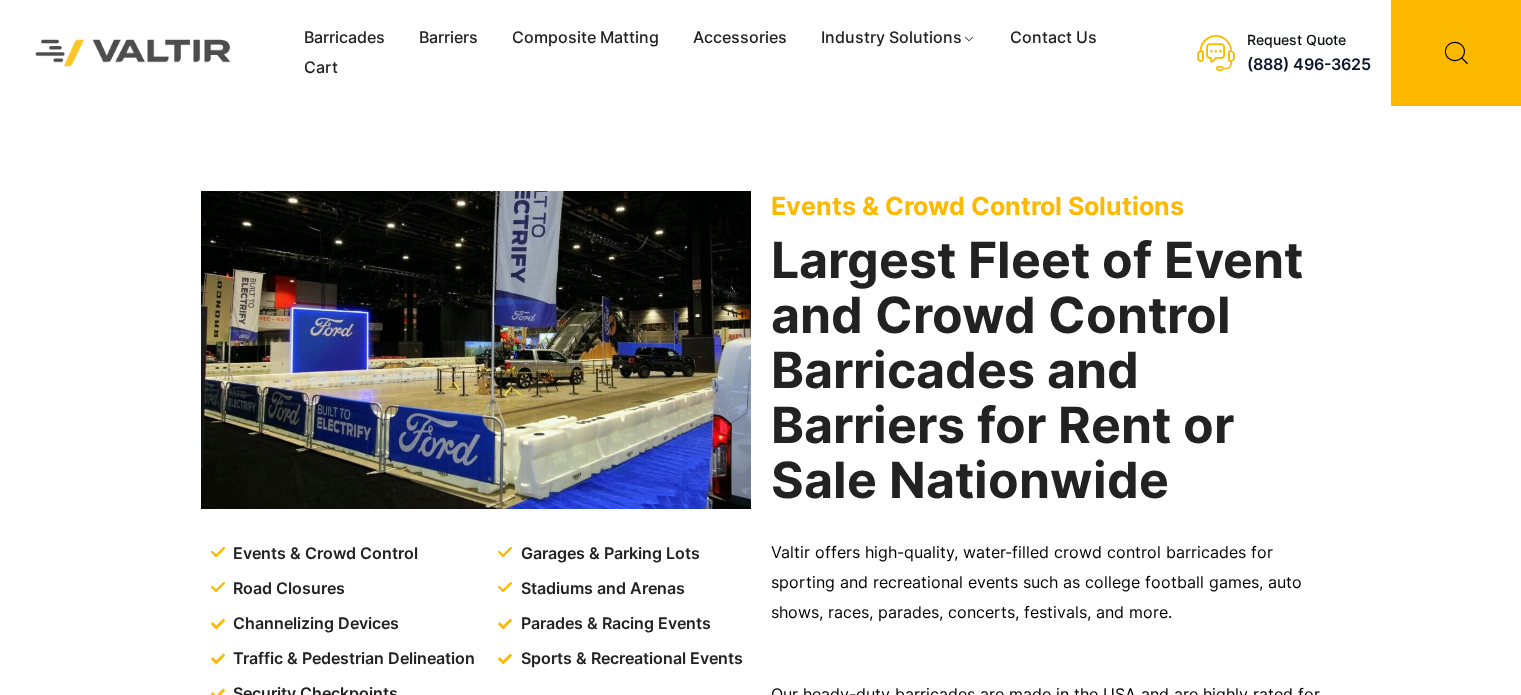scroll, scrollTop: 0, scrollLeft: 0, axis: both 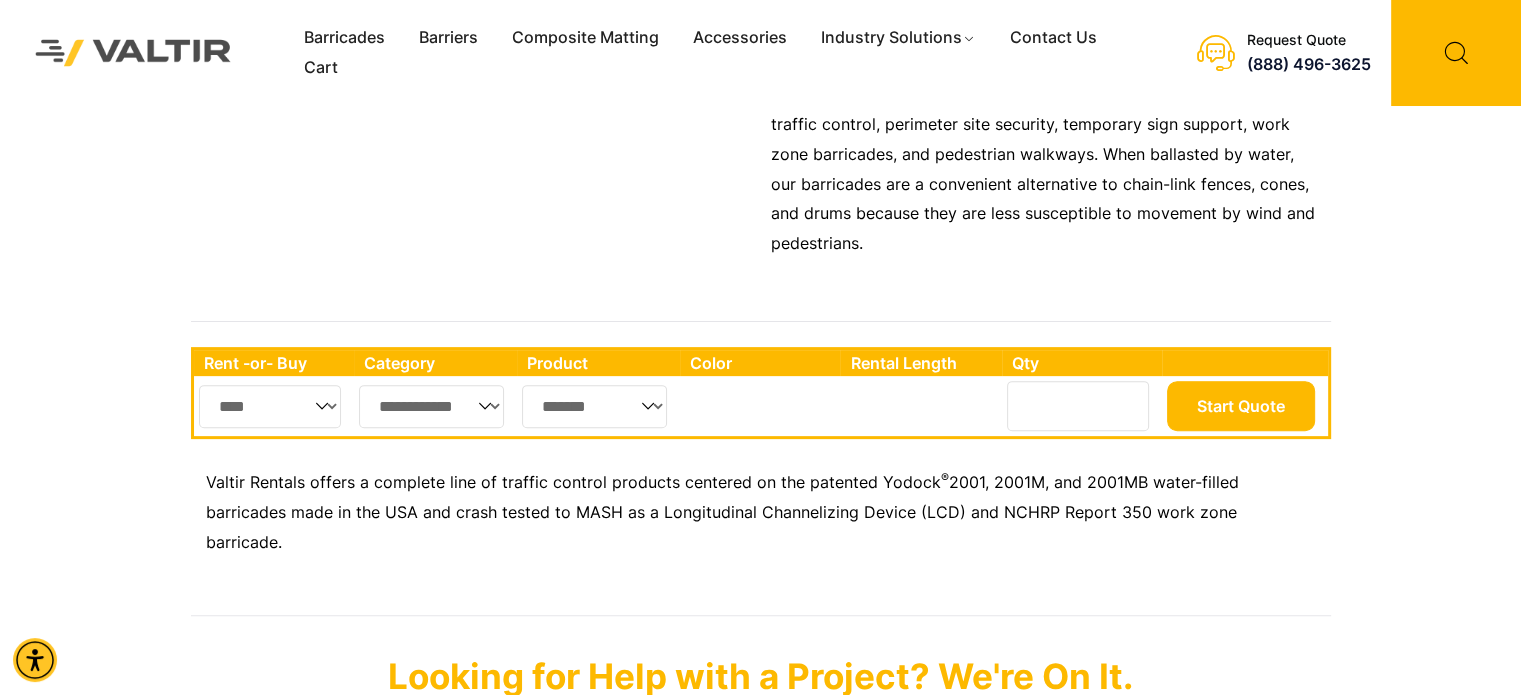 click on "**** ***" at bounding box center (270, 406) 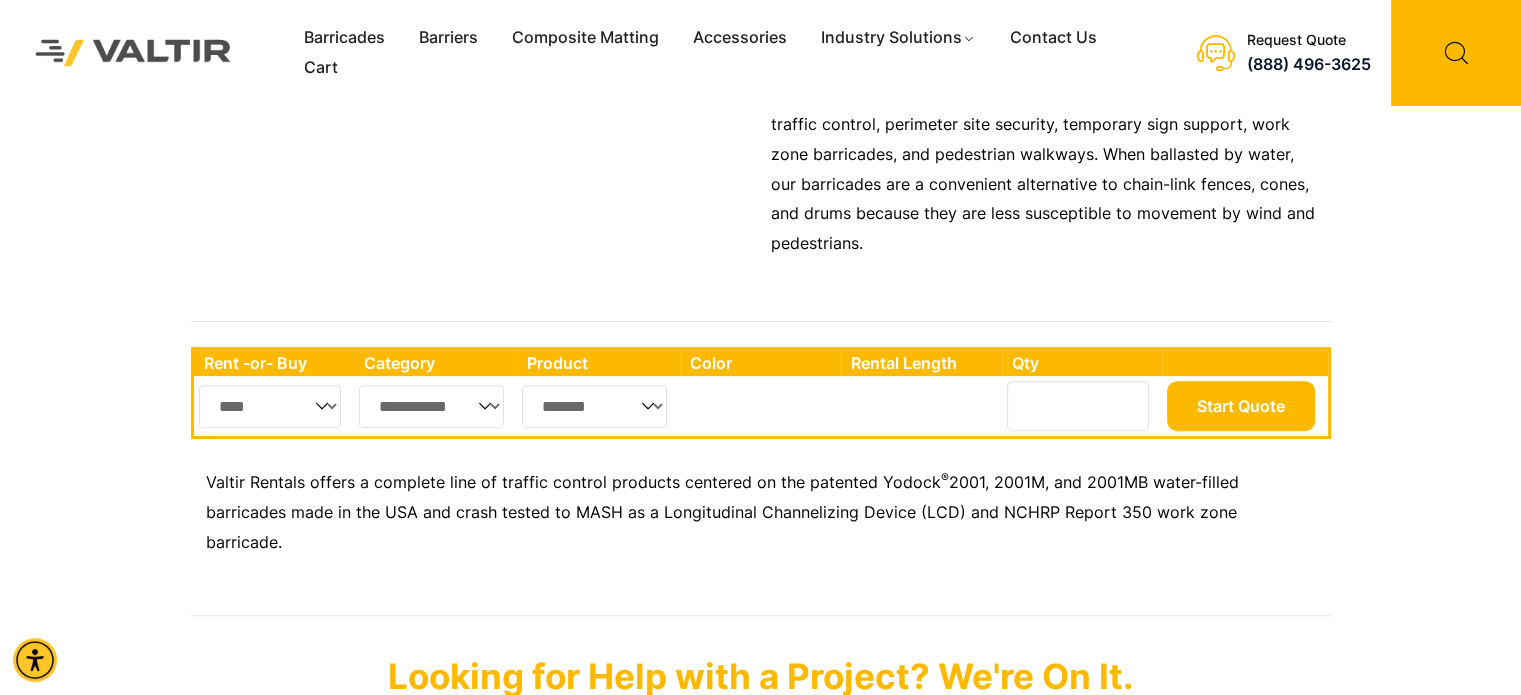 click on "**********" at bounding box center [432, 406] 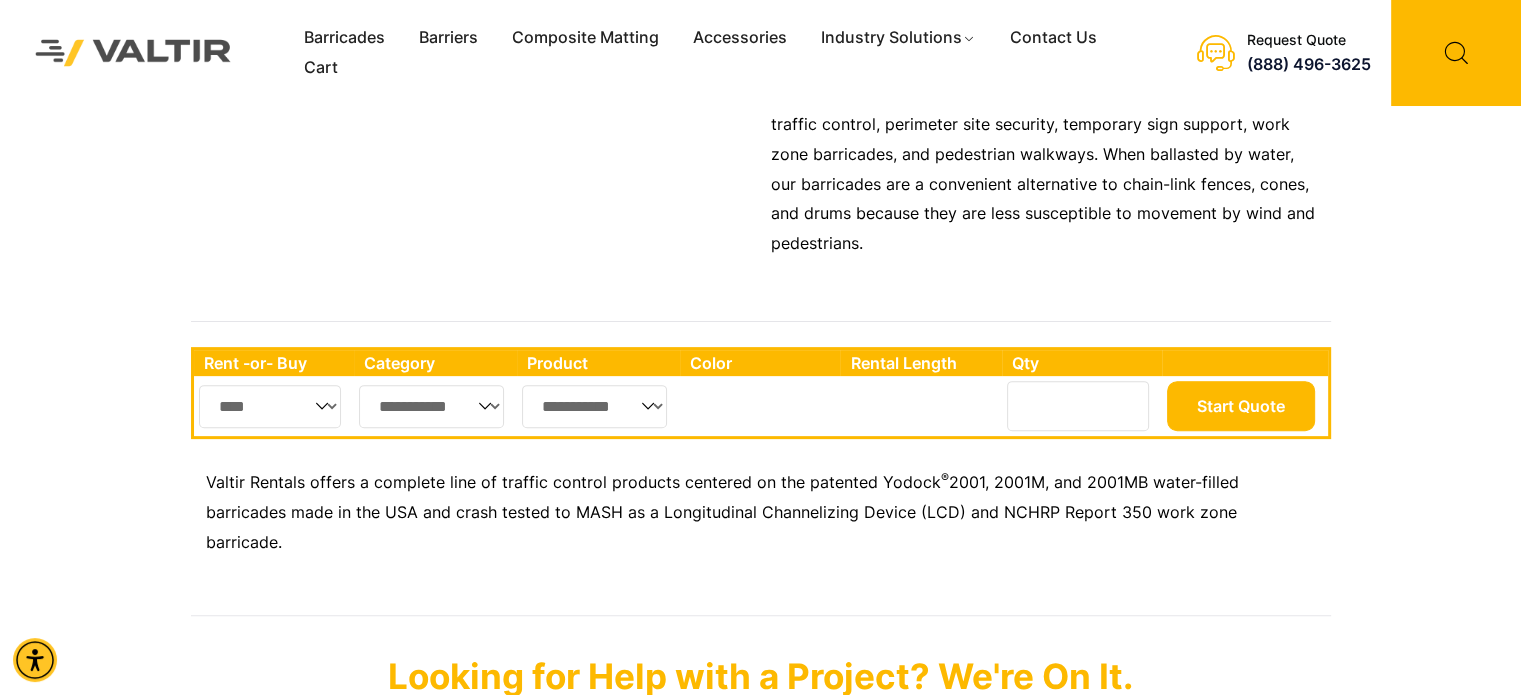 click on "**********" at bounding box center [594, 406] 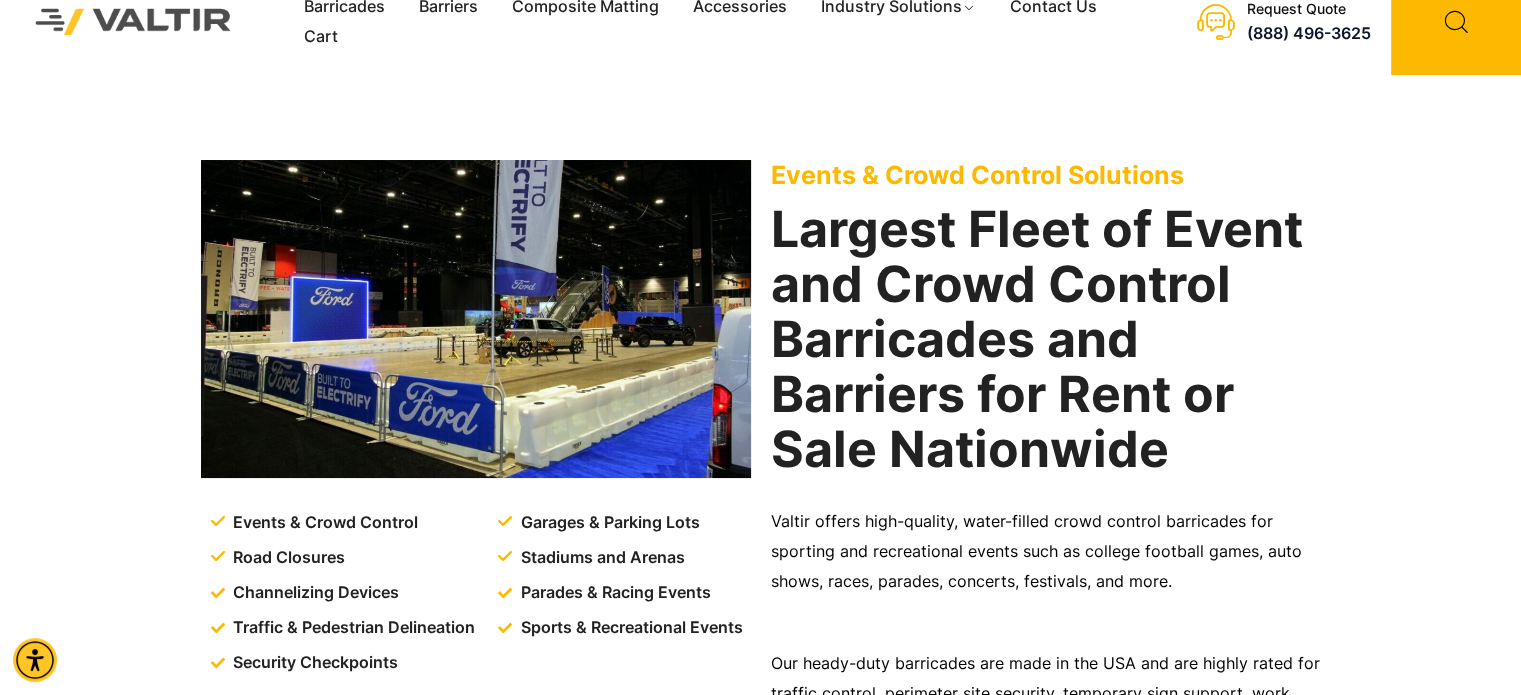 scroll, scrollTop: 0, scrollLeft: 0, axis: both 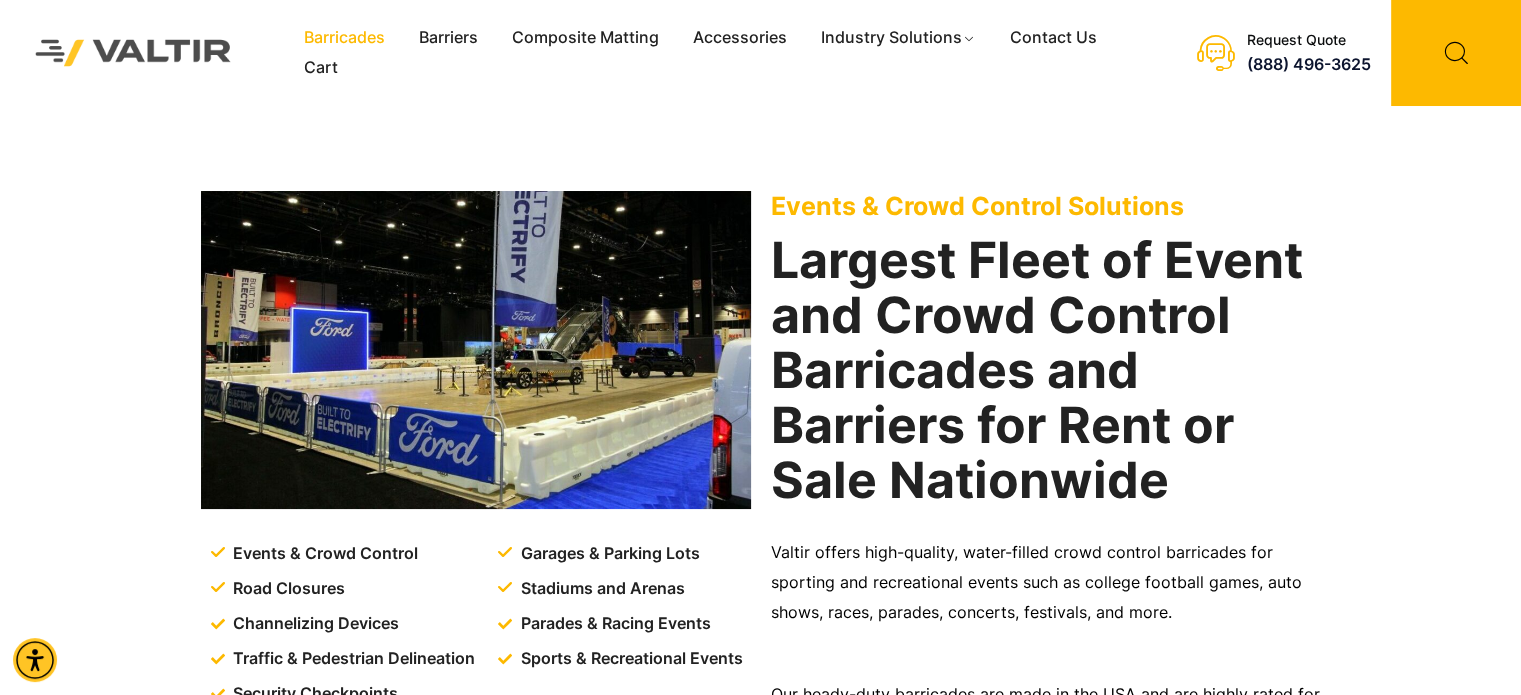 click on "Barricades" at bounding box center (344, 38) 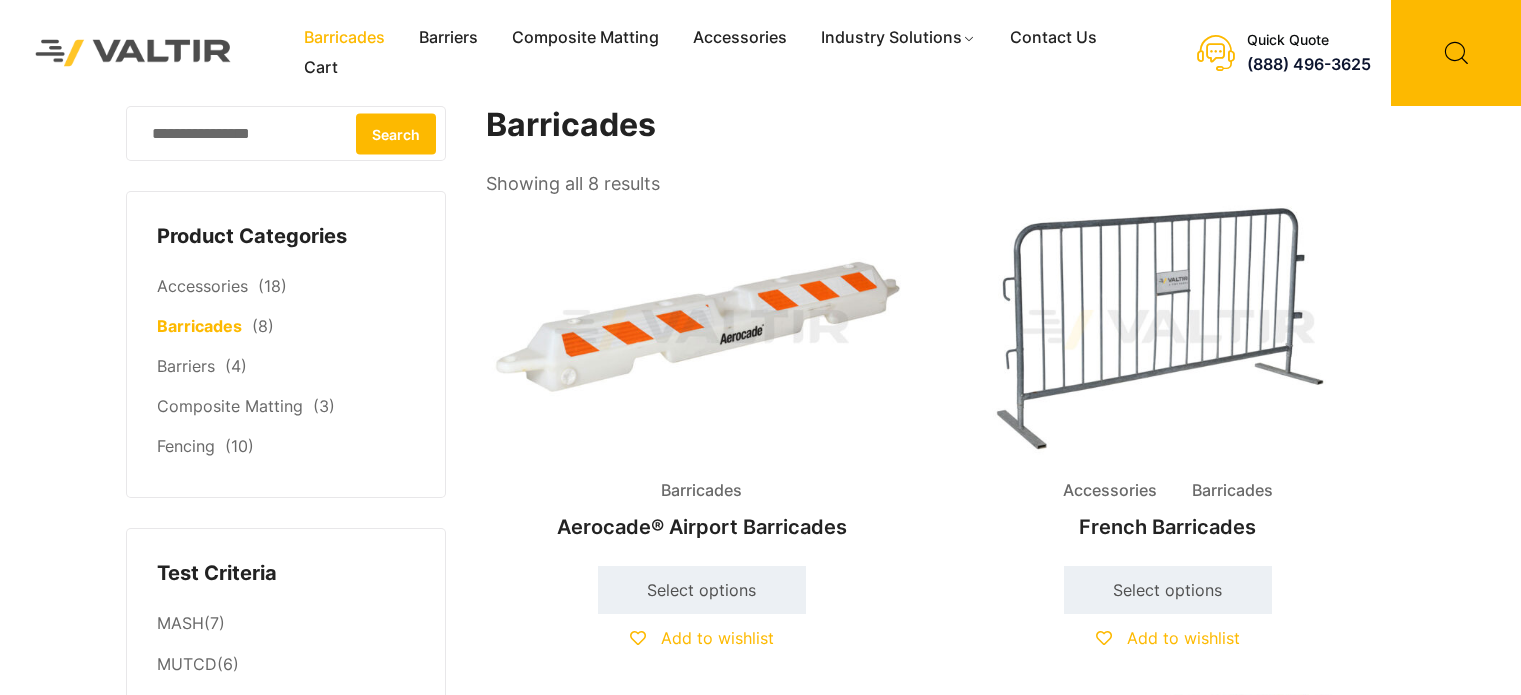 scroll, scrollTop: 0, scrollLeft: 0, axis: both 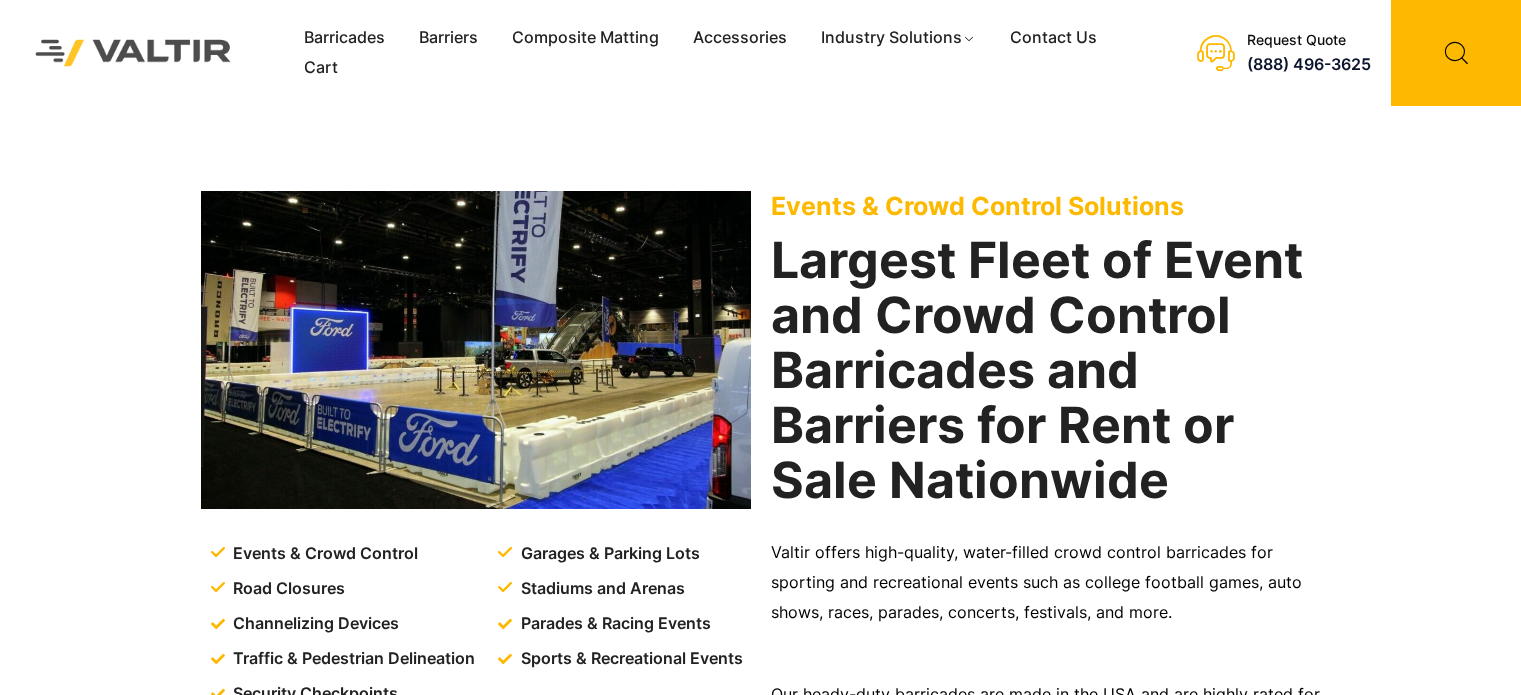 select on "**" 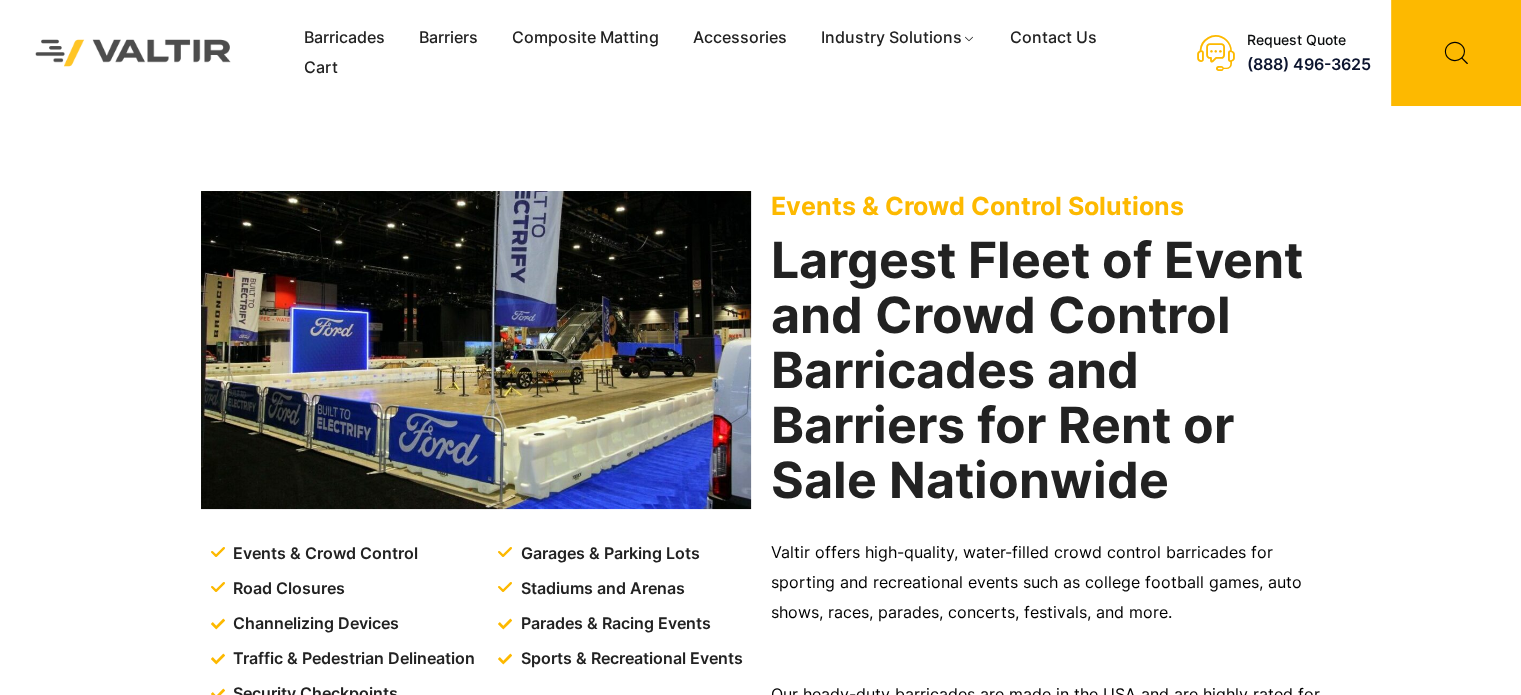 scroll, scrollTop: 0, scrollLeft: 0, axis: both 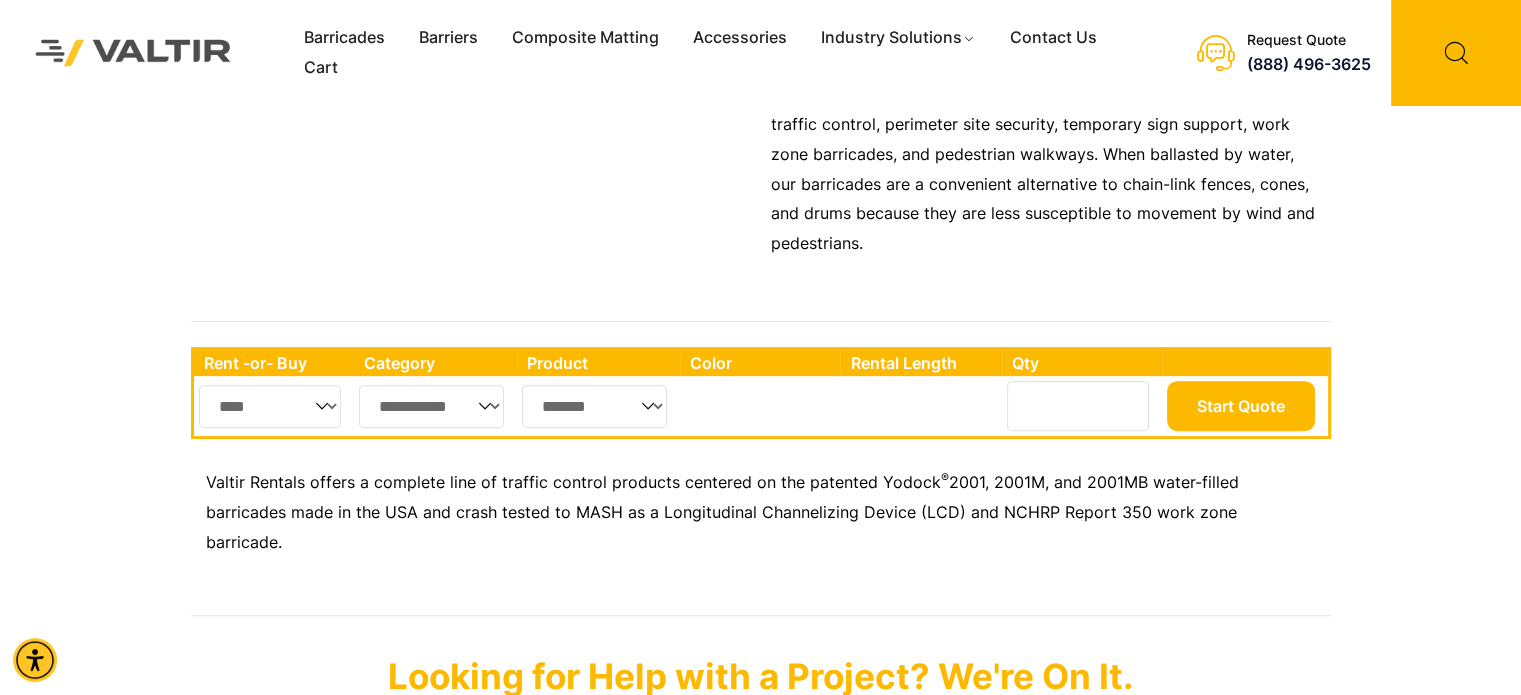 click on "**** ***" at bounding box center [270, 406] 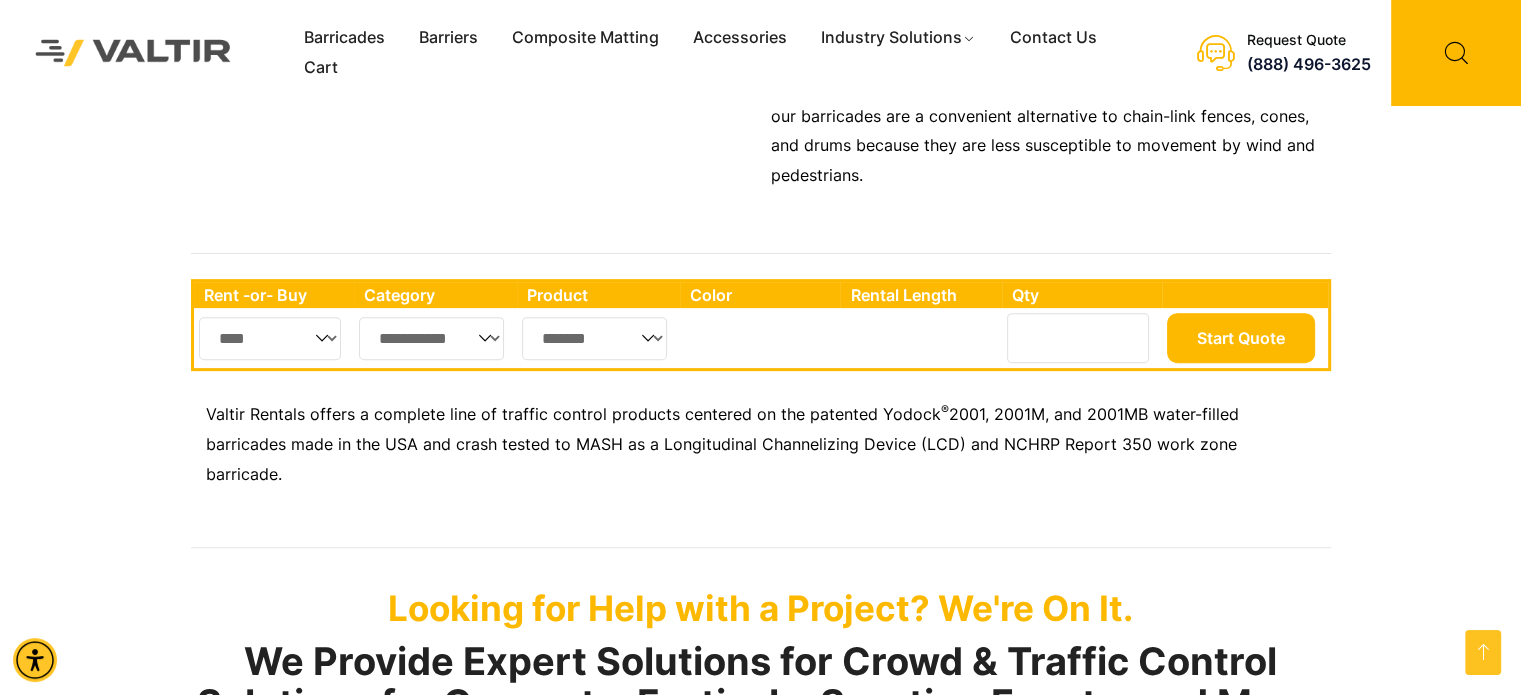 scroll, scrollTop: 700, scrollLeft: 0, axis: vertical 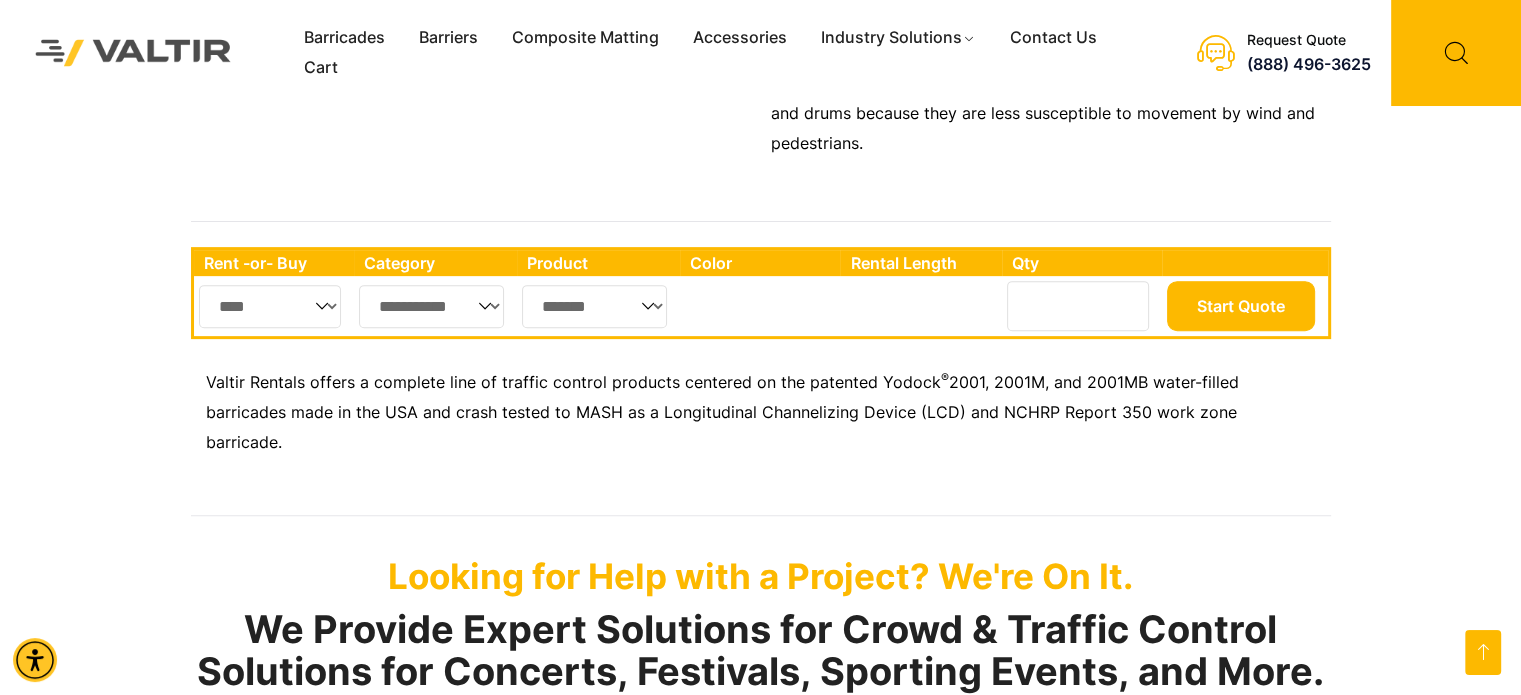 click on "*" at bounding box center [1078, 306] 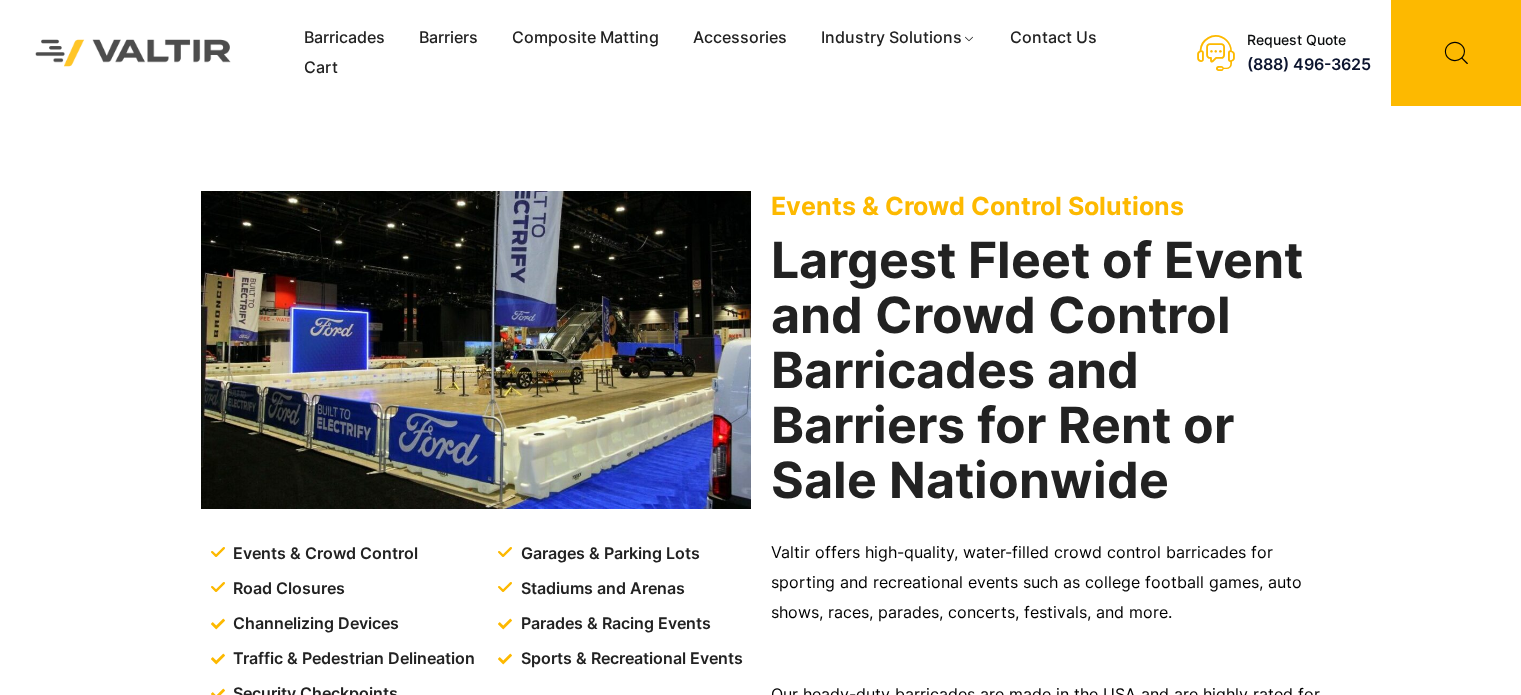 scroll, scrollTop: 0, scrollLeft: 0, axis: both 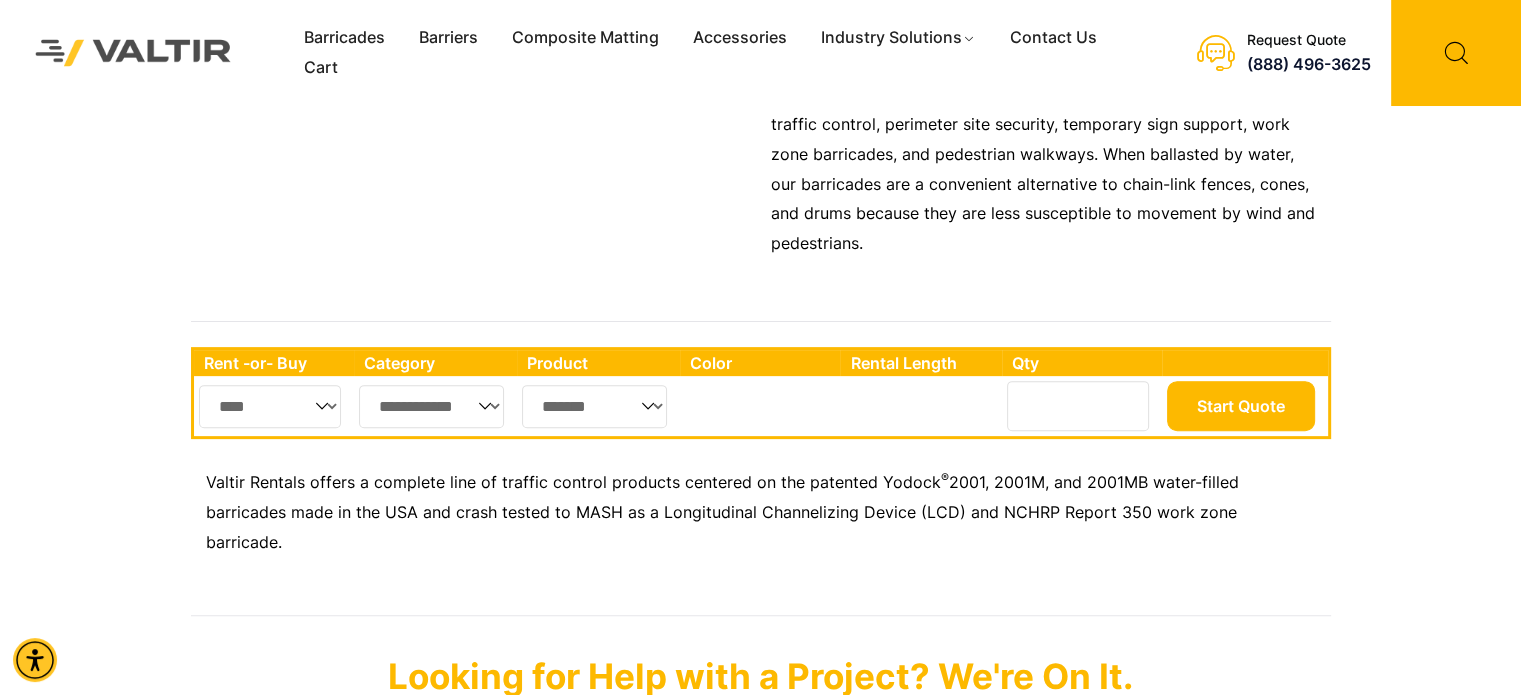 drag, startPoint x: 416, startPoint y: 395, endPoint x: 428, endPoint y: 406, distance: 16.27882 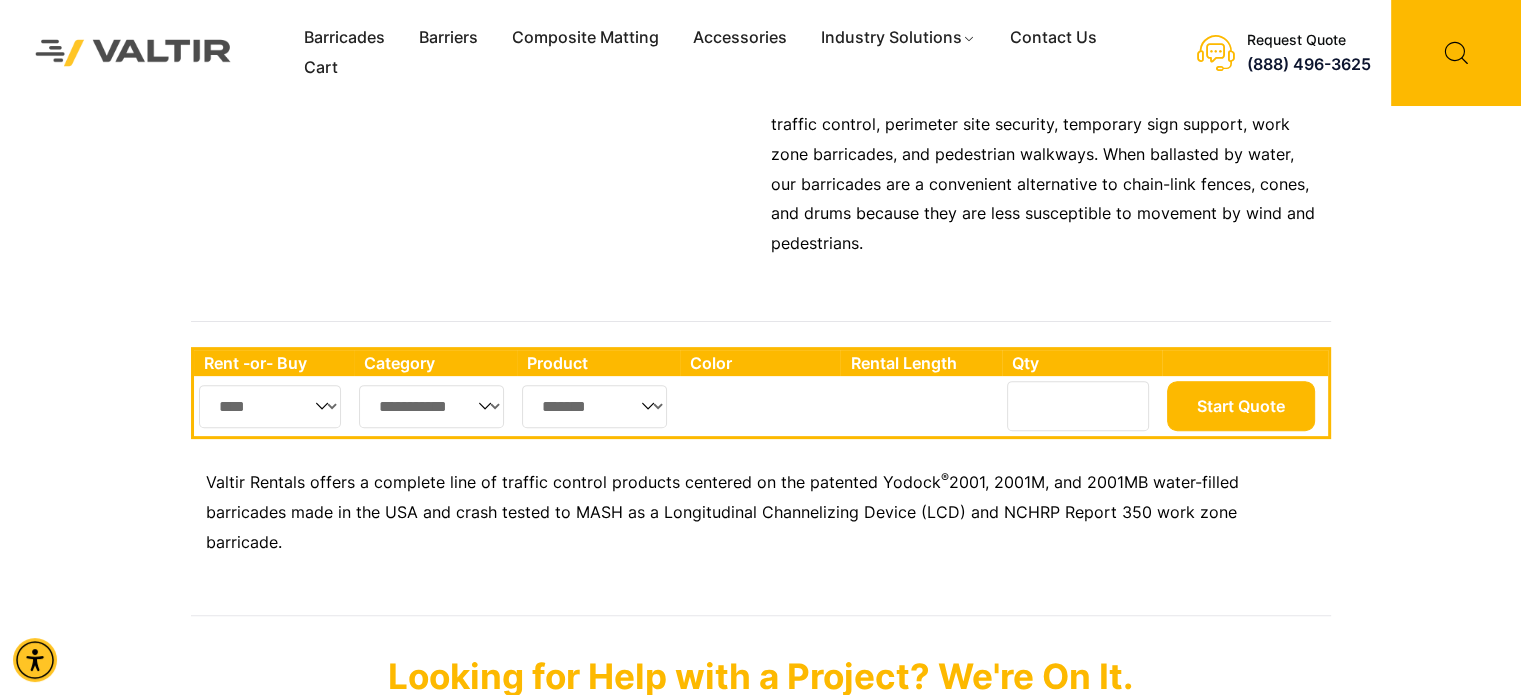 click on "**********" at bounding box center (432, 406) 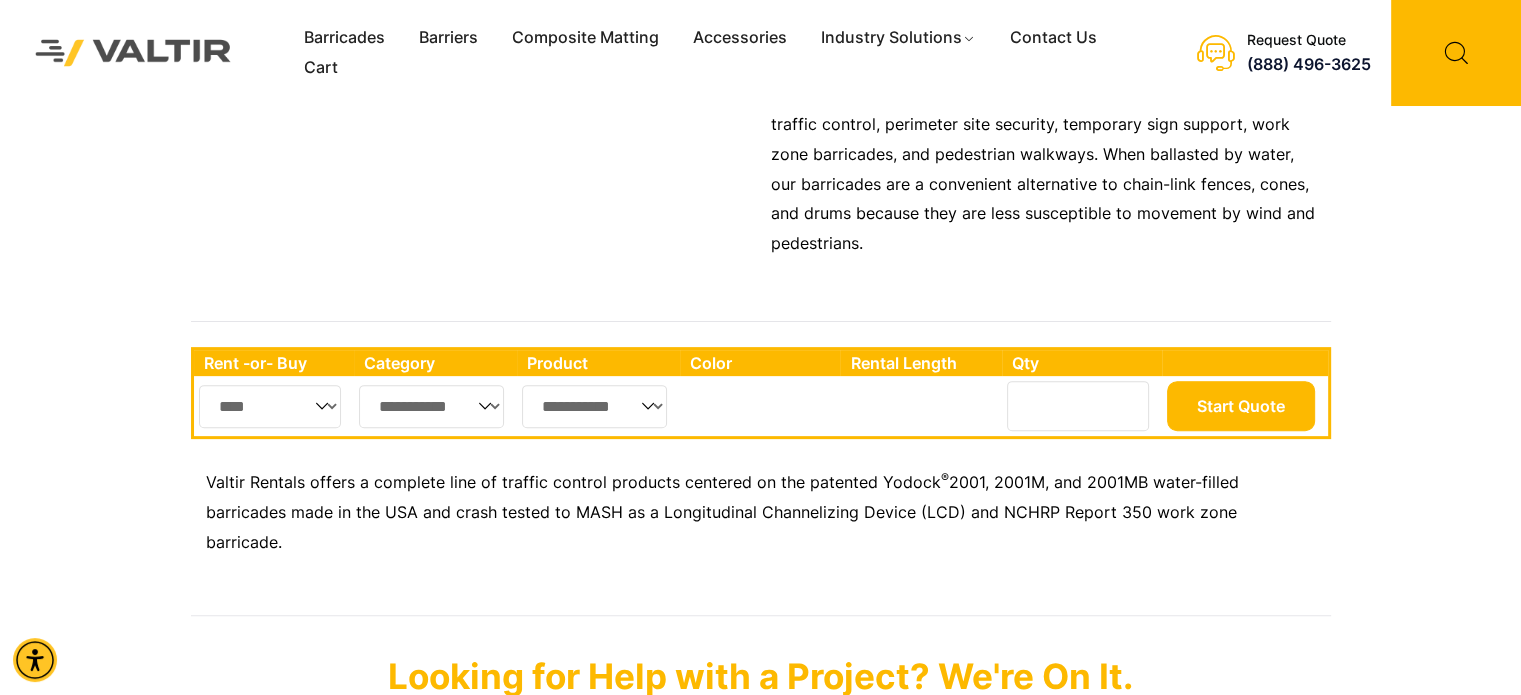 click on "**********" at bounding box center (594, 406) 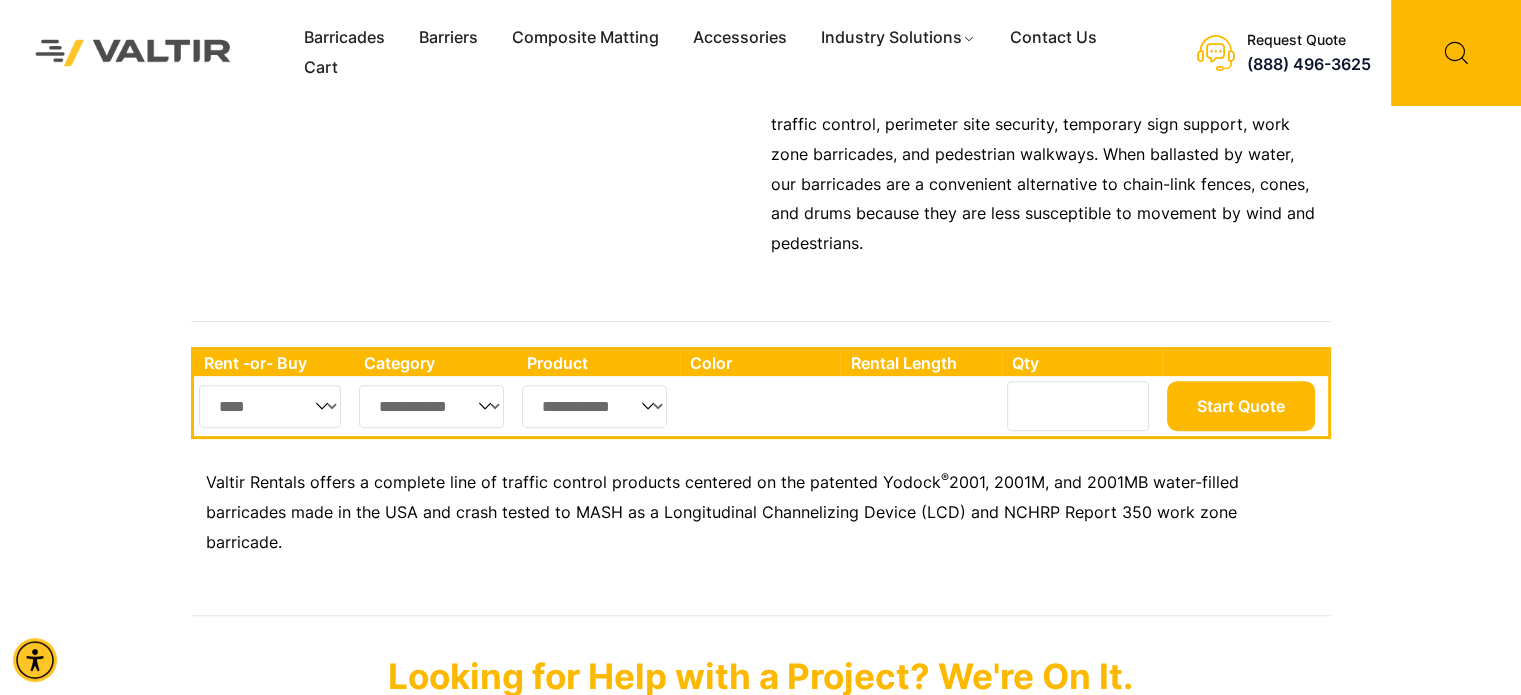 select on "****" 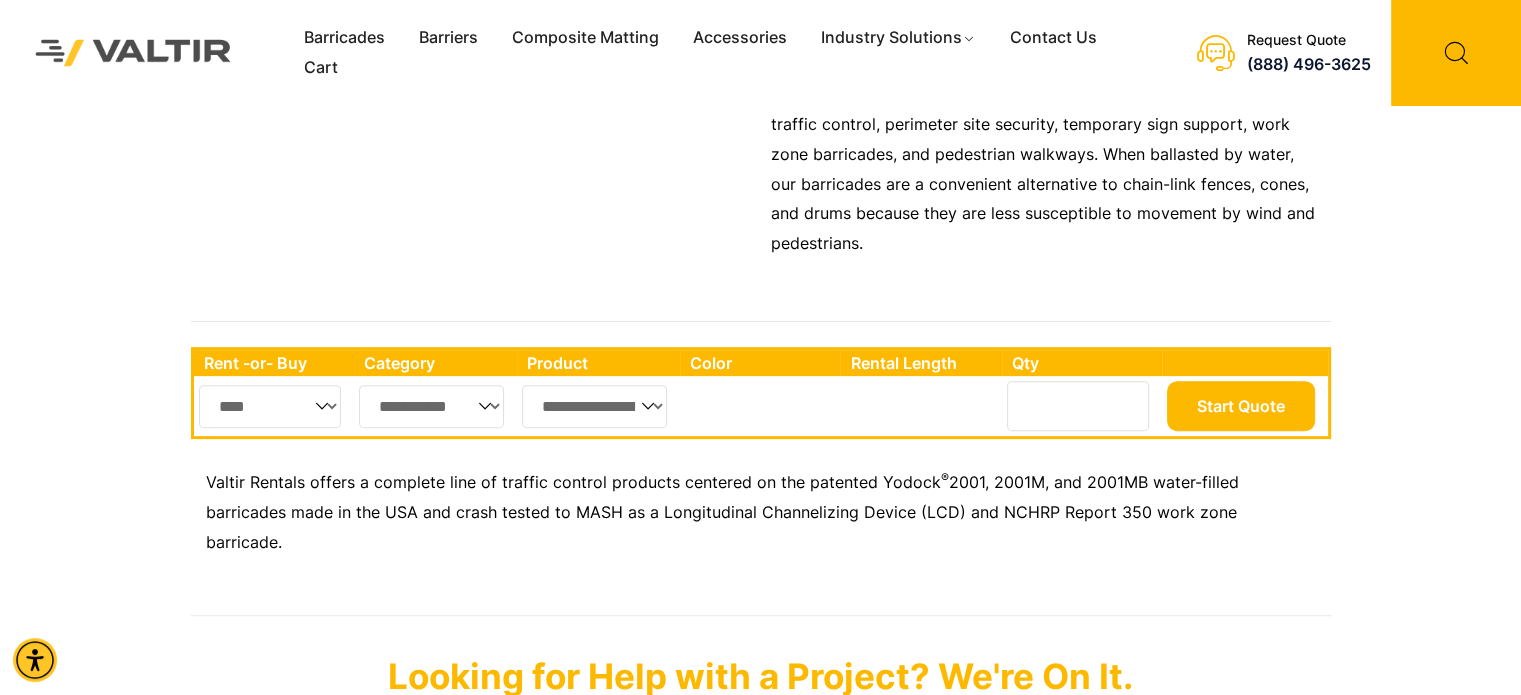 click on "**********" at bounding box center (594, 406) 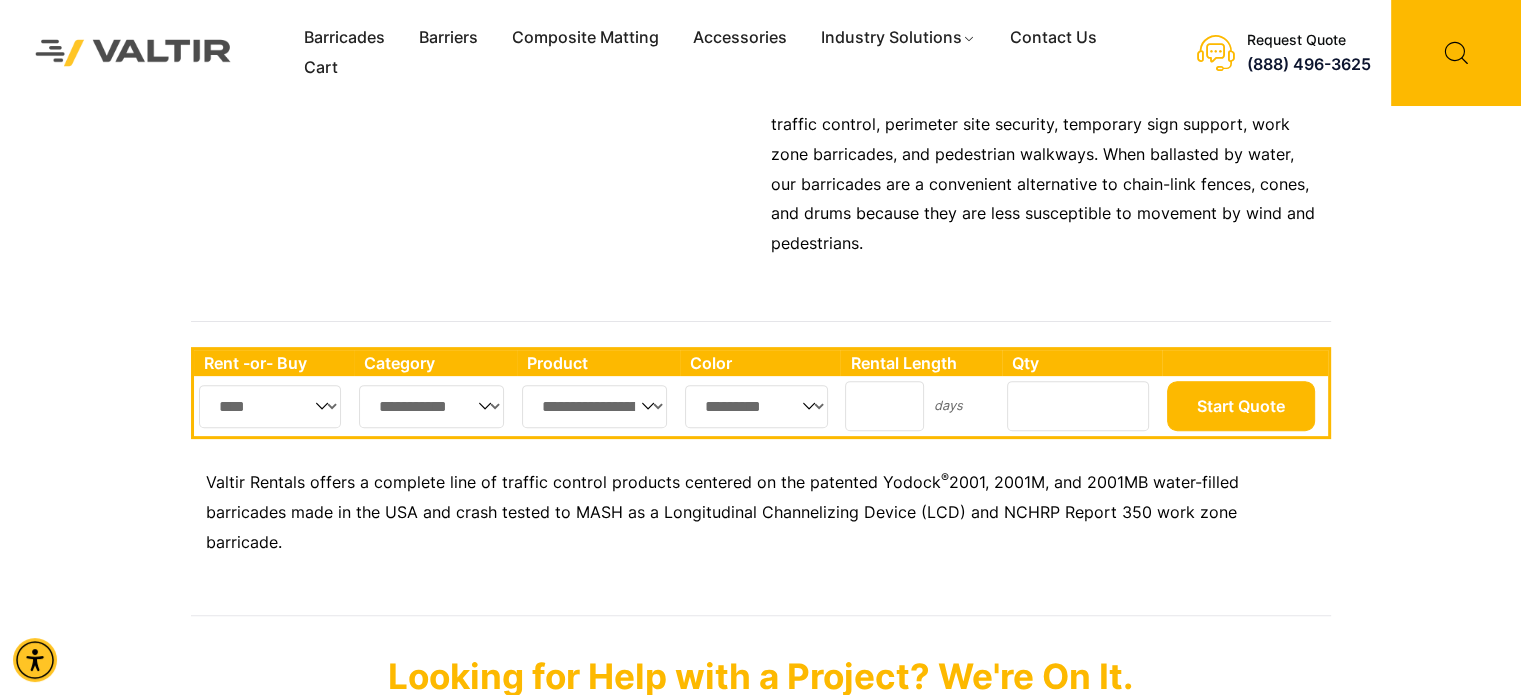 click on "********* *****" at bounding box center (756, 406) 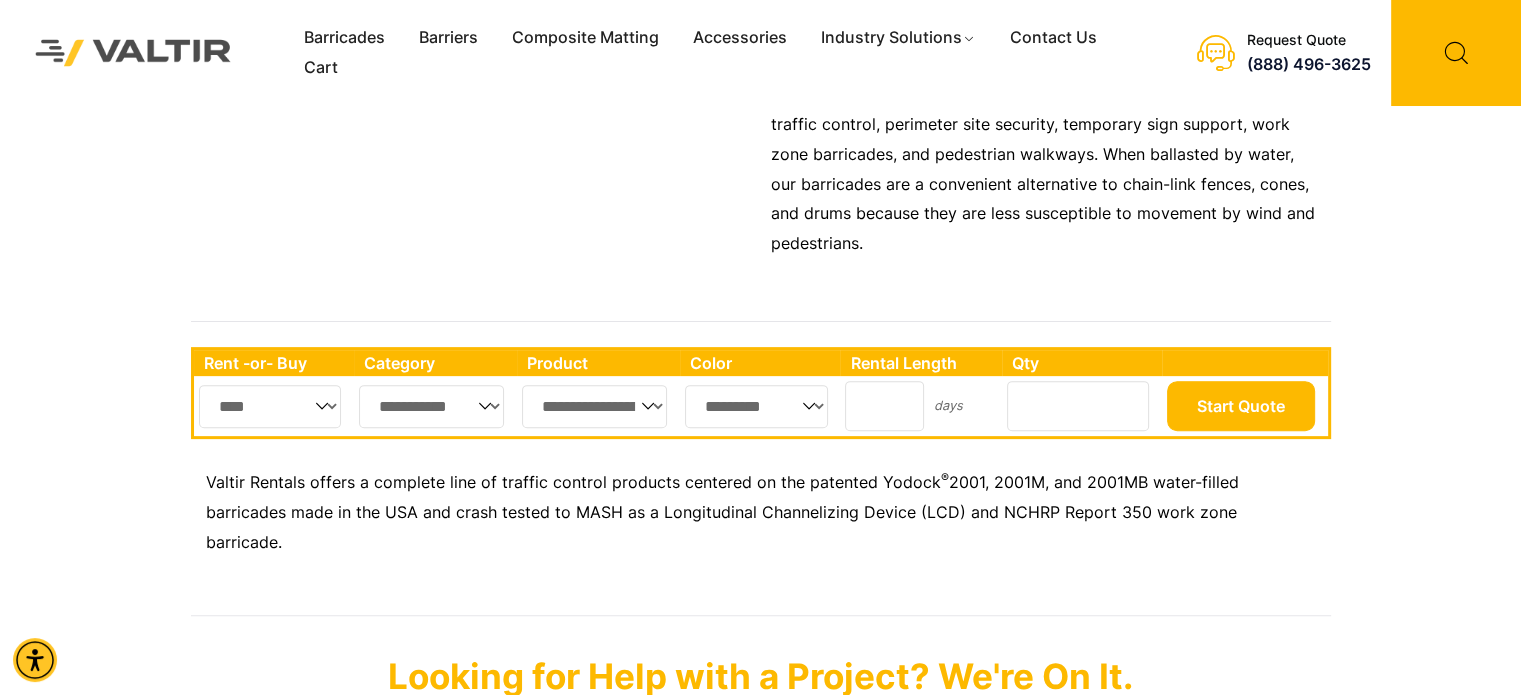 select on "****" 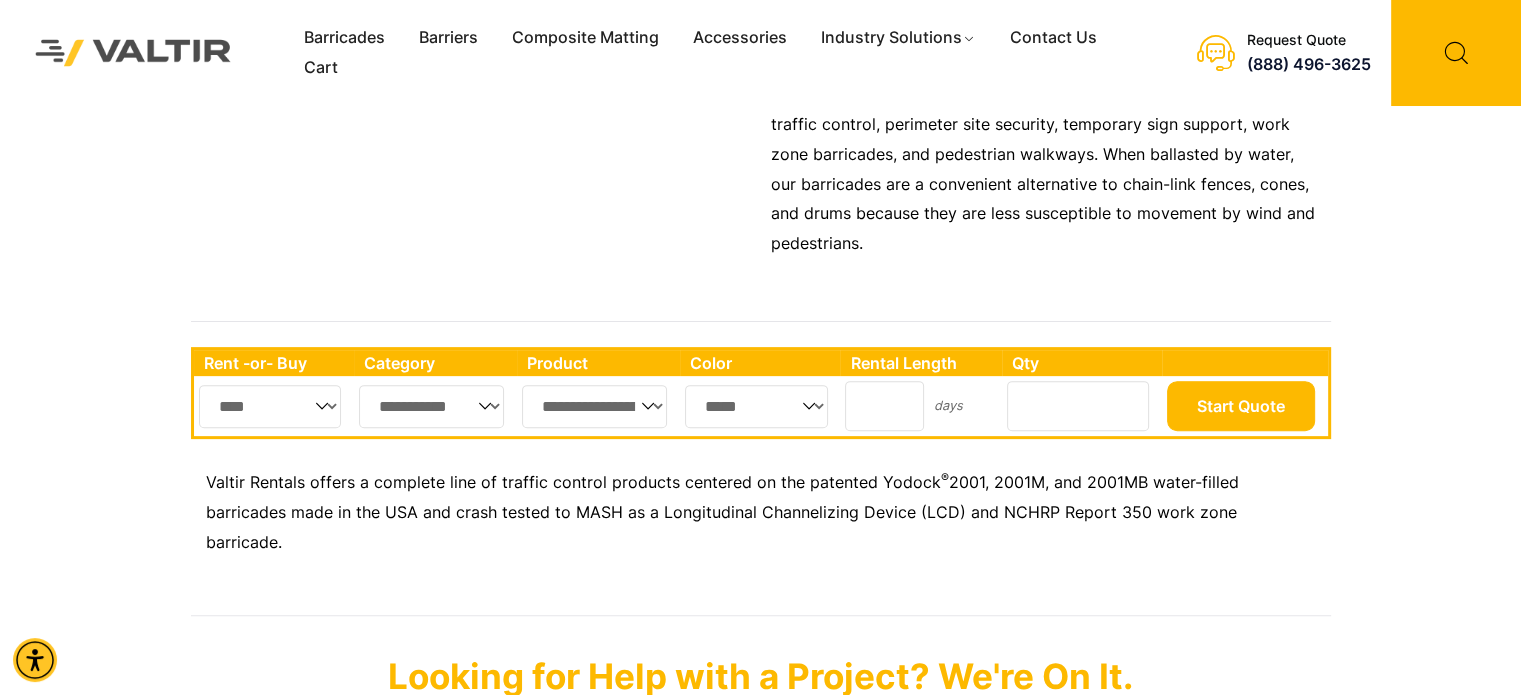click on "*" at bounding box center (884, 406) 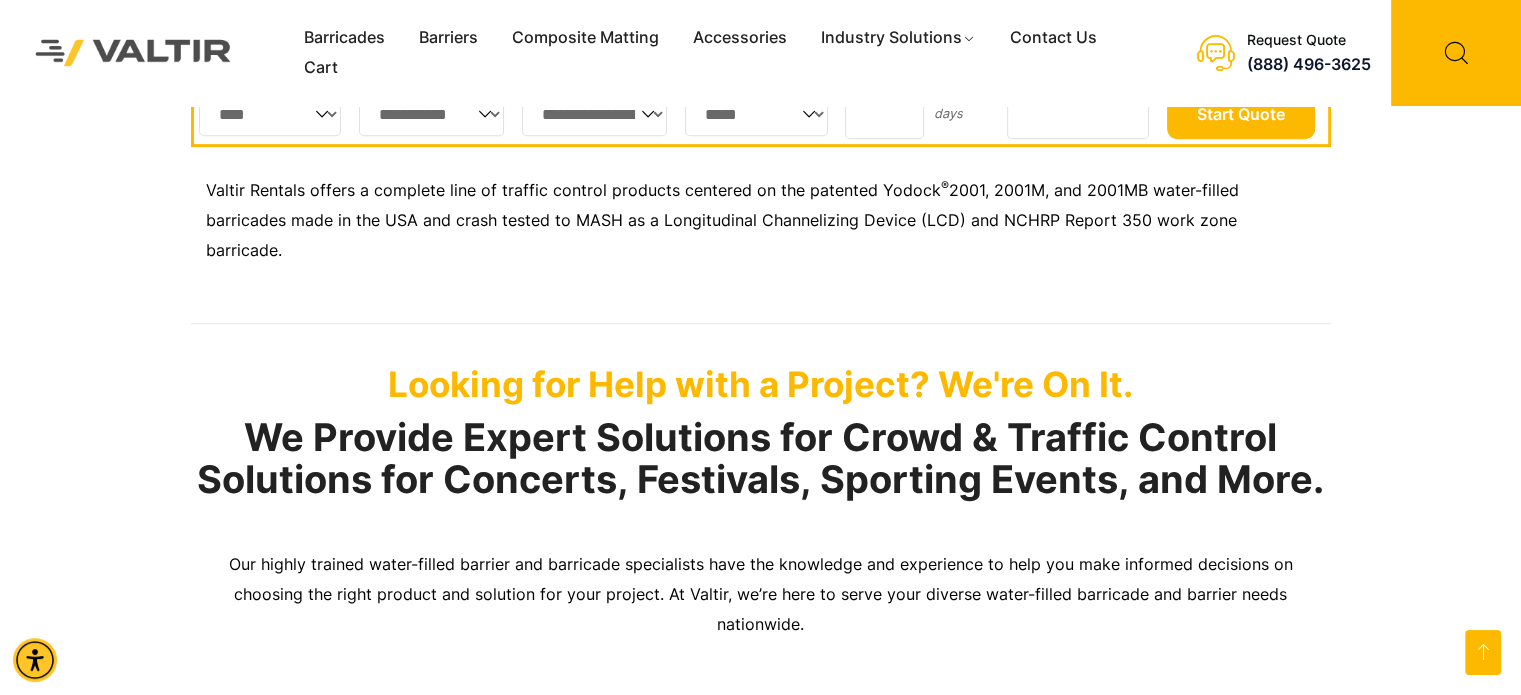 scroll, scrollTop: 700, scrollLeft: 0, axis: vertical 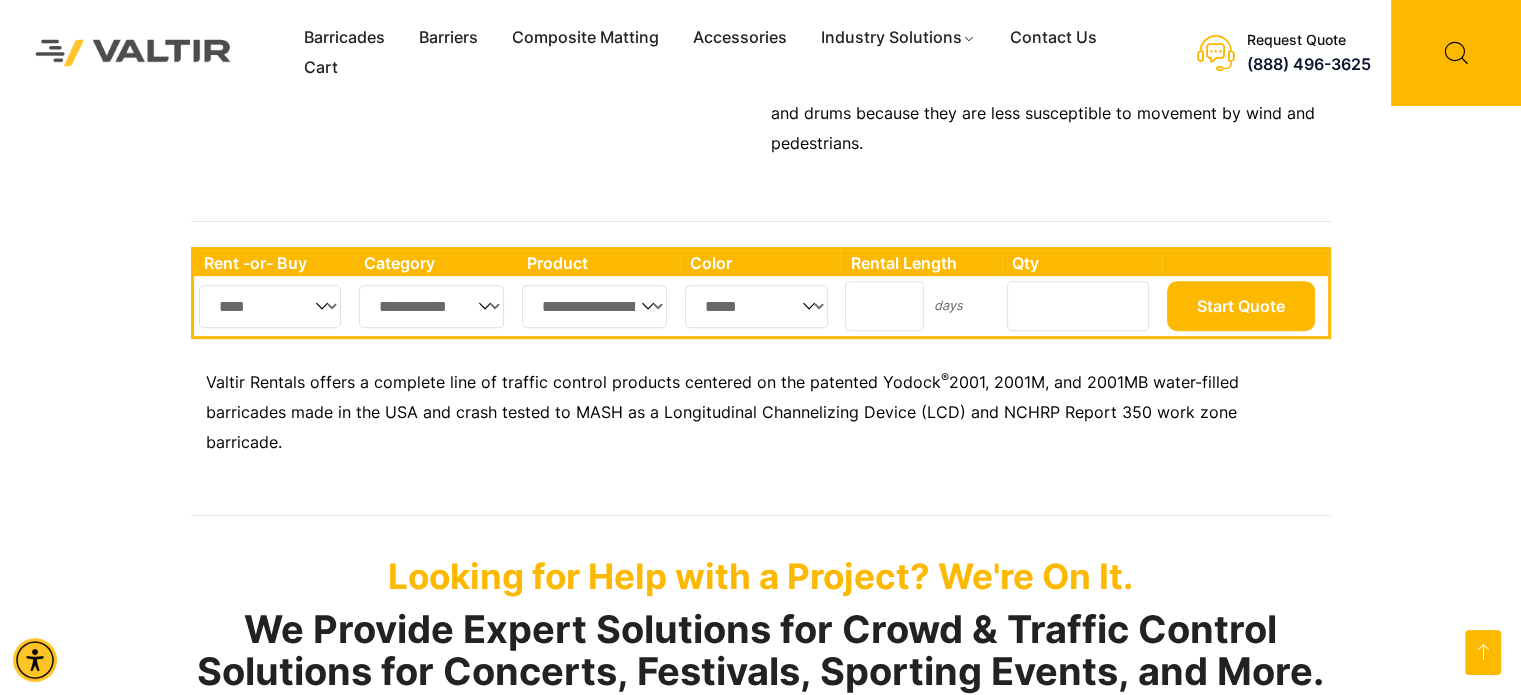 click on "*" at bounding box center [1078, 306] 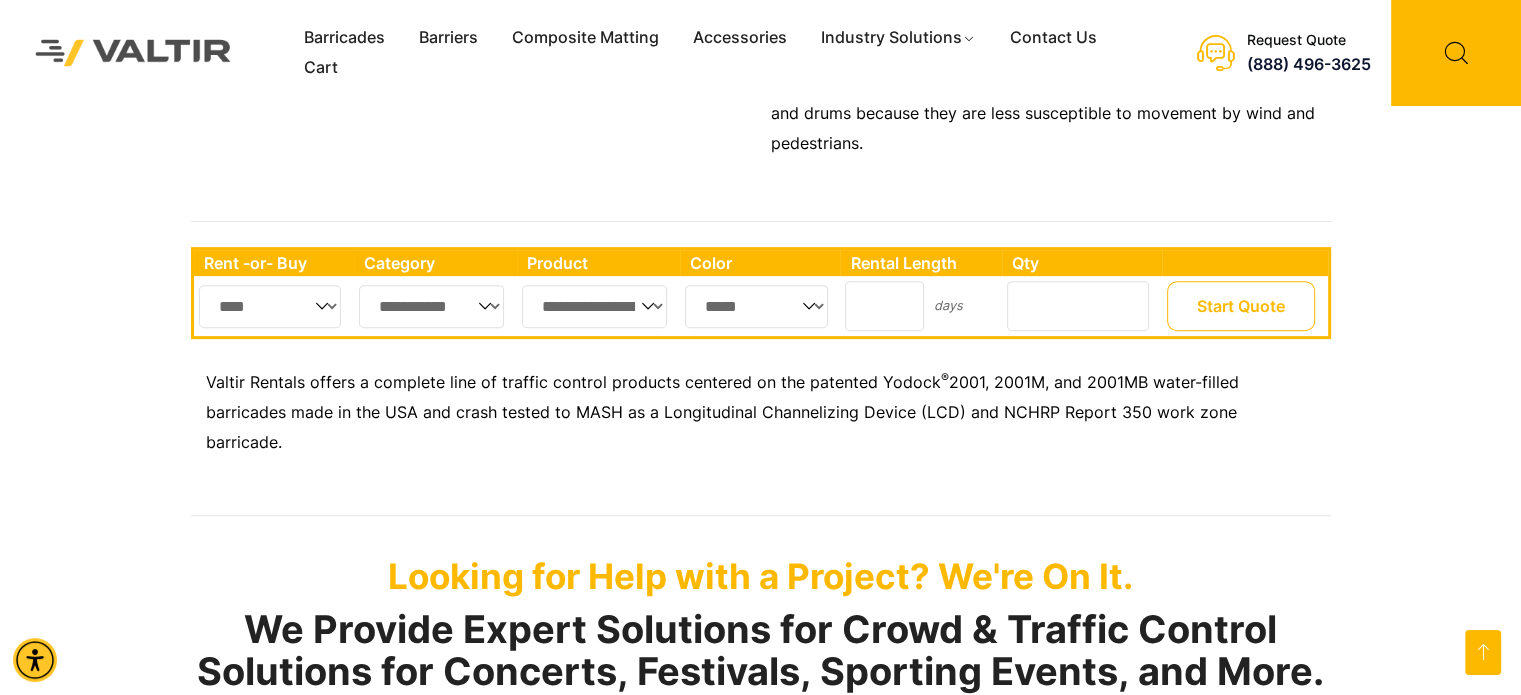 type on "**" 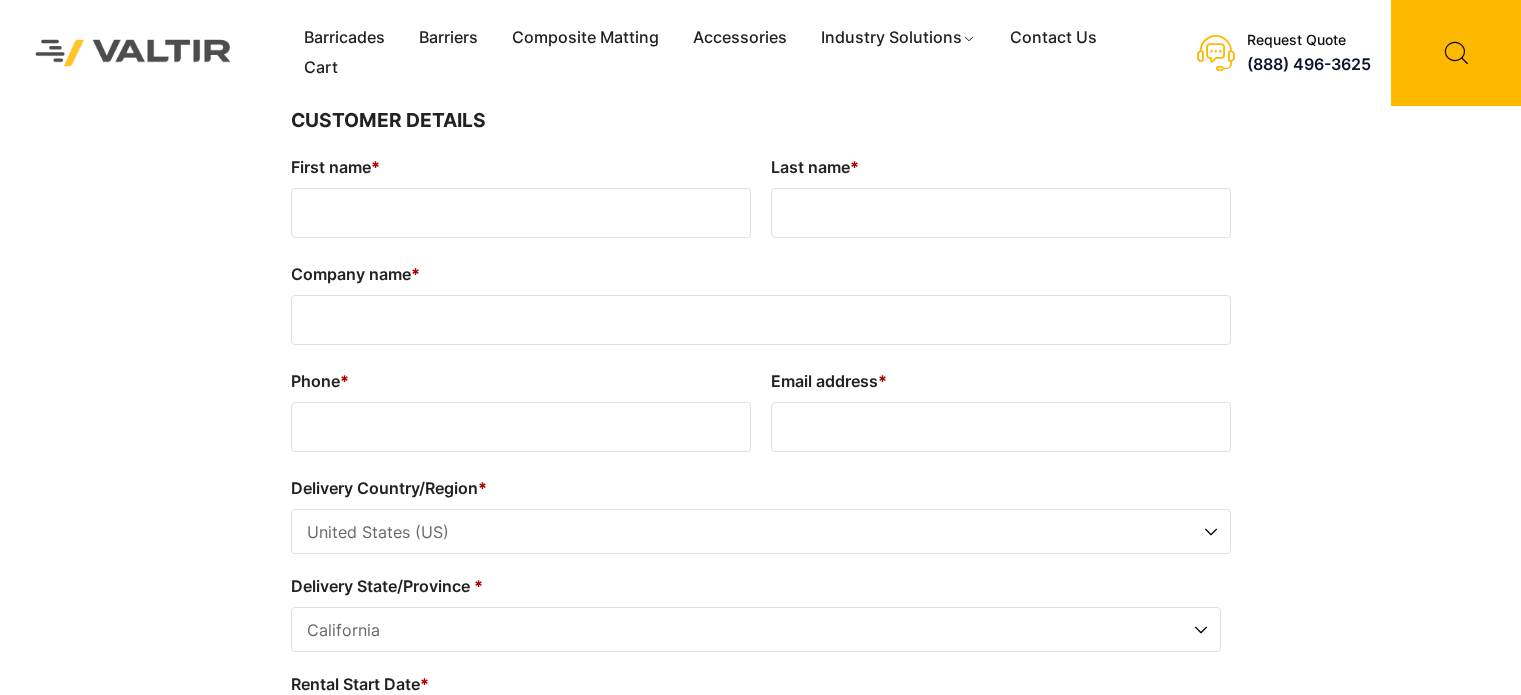 select on "**" 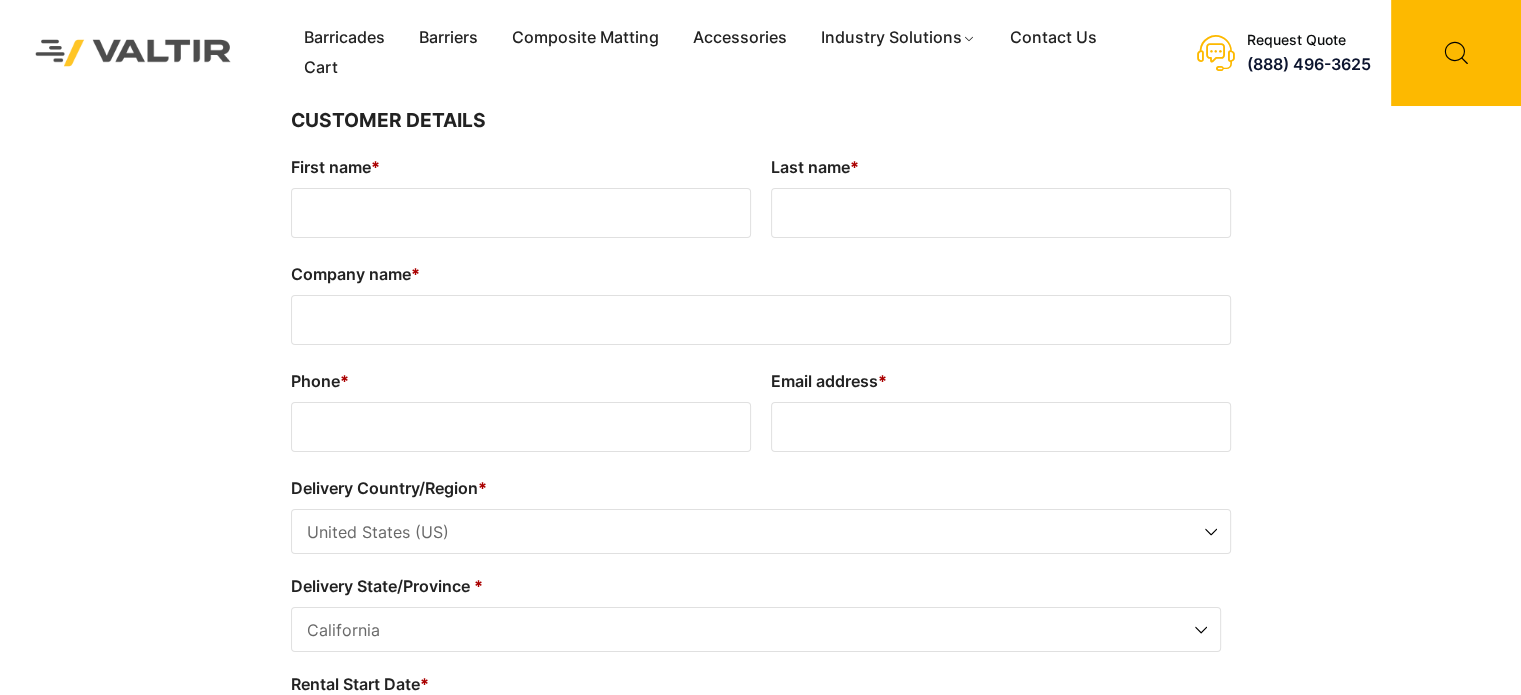 scroll, scrollTop: 0, scrollLeft: 0, axis: both 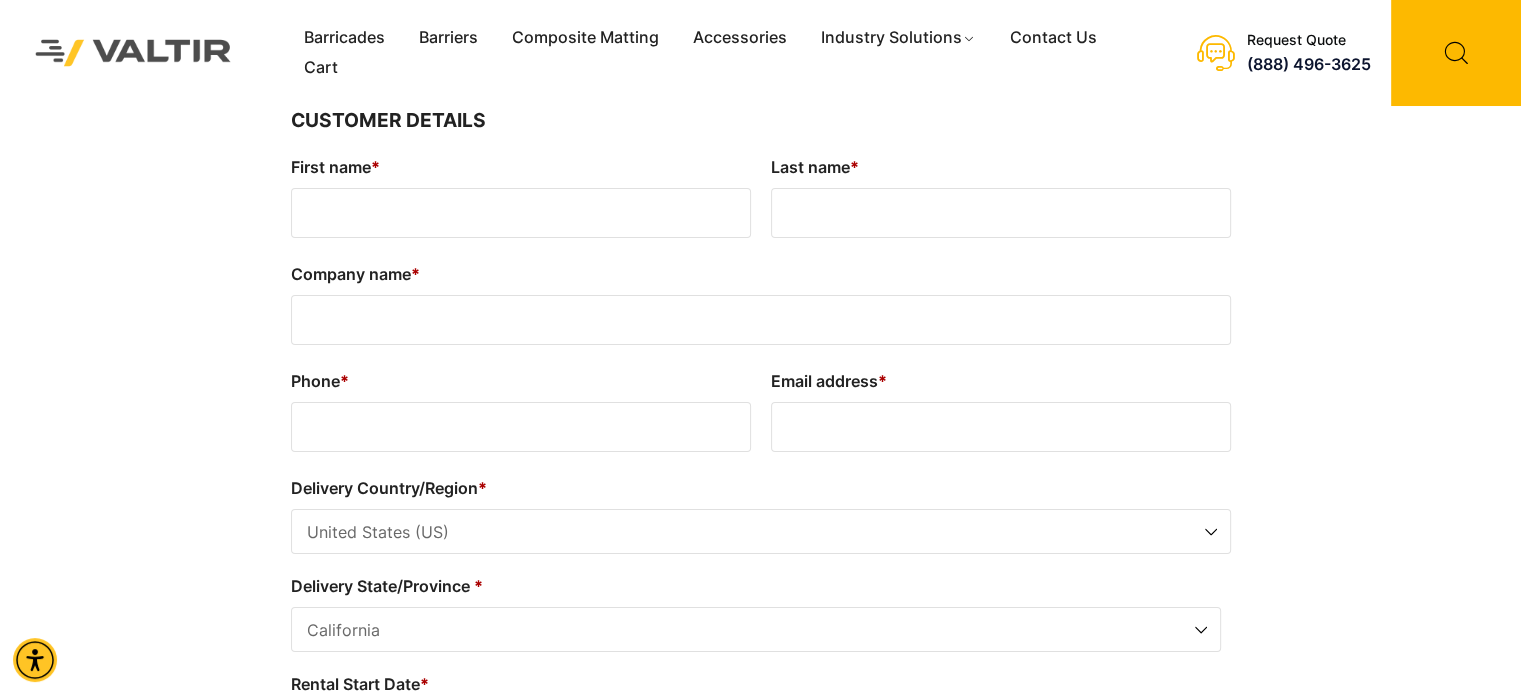 click on "First name  *" at bounding box center [521, 213] 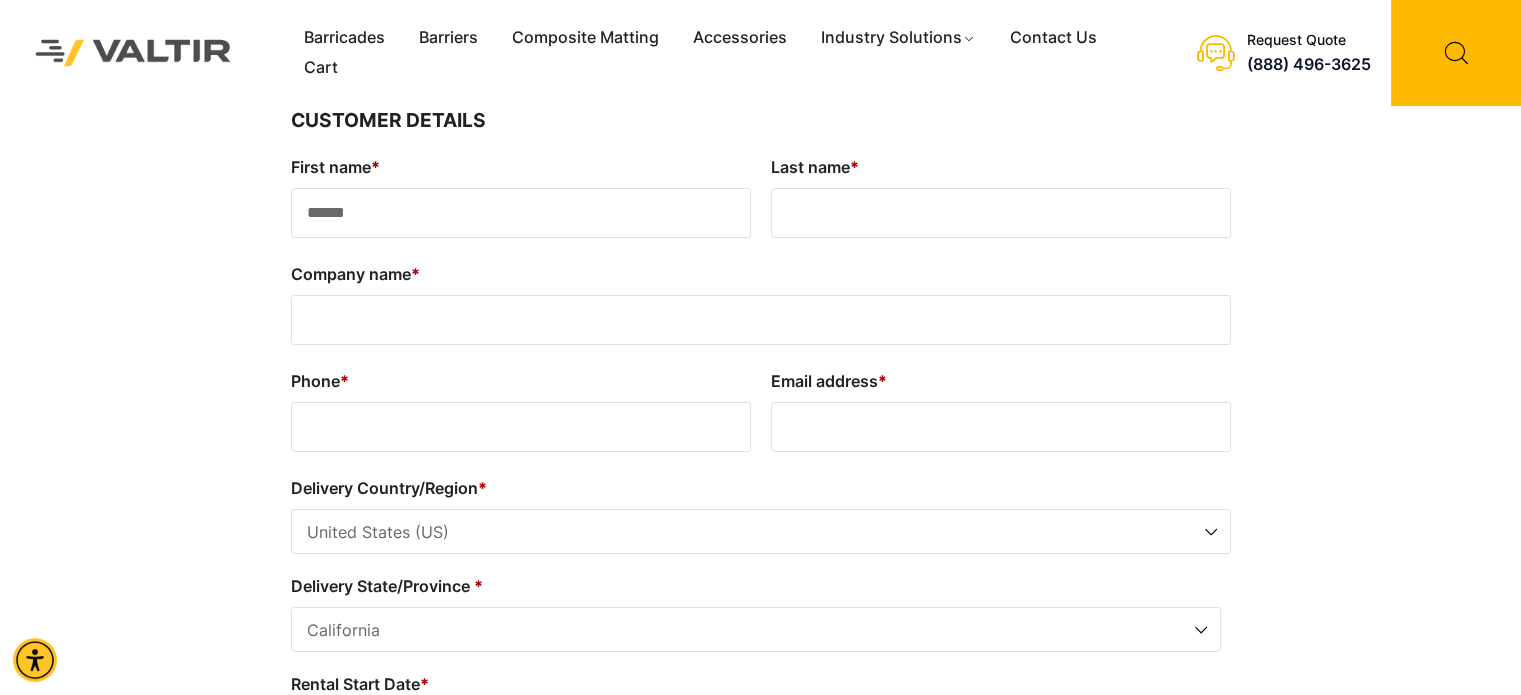 type on "********" 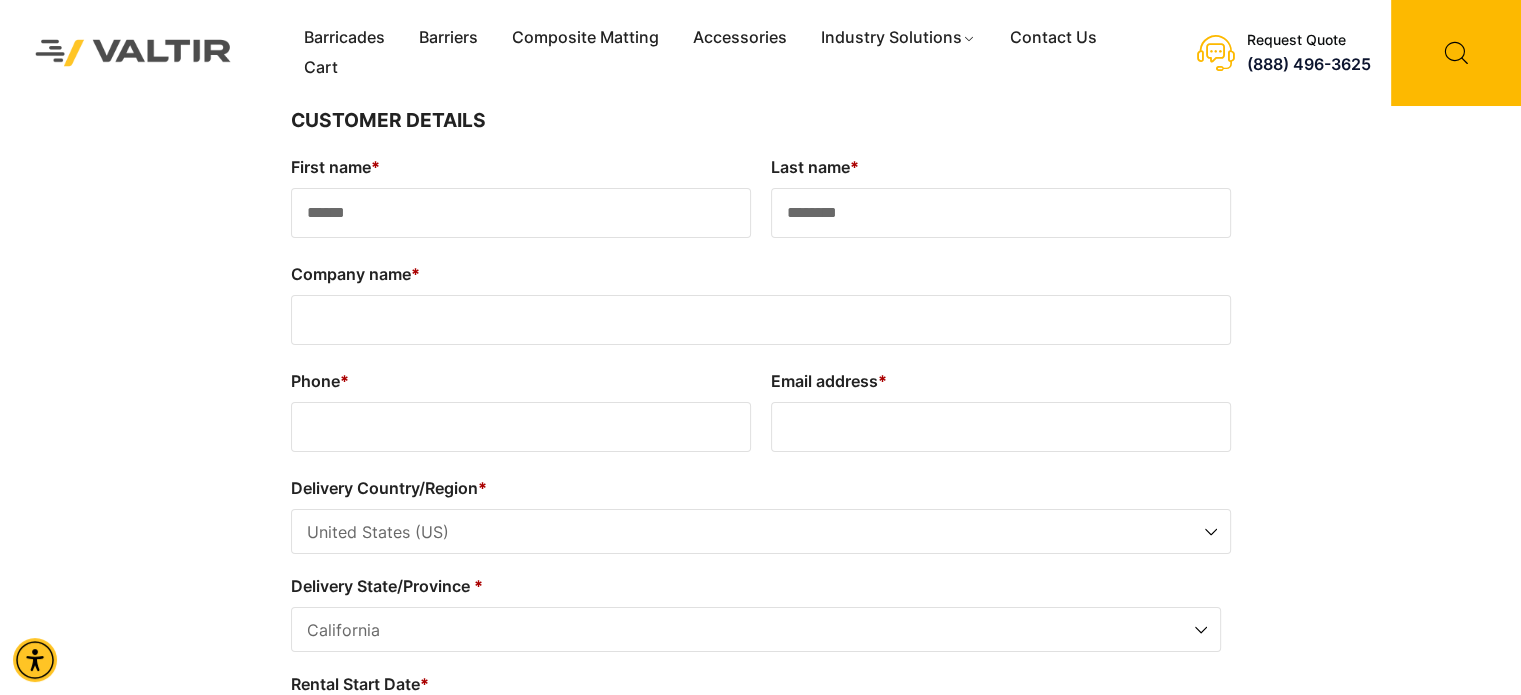 type on "**********" 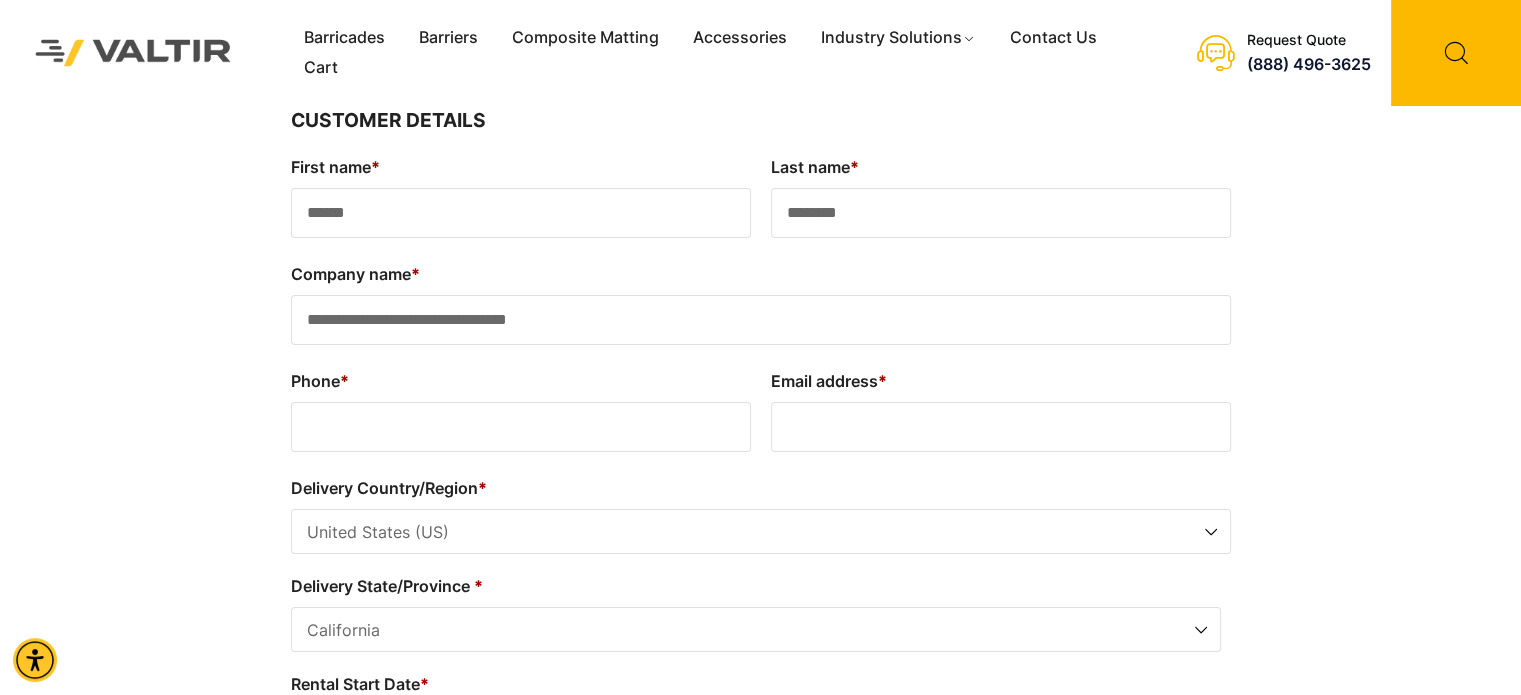 select on "**" 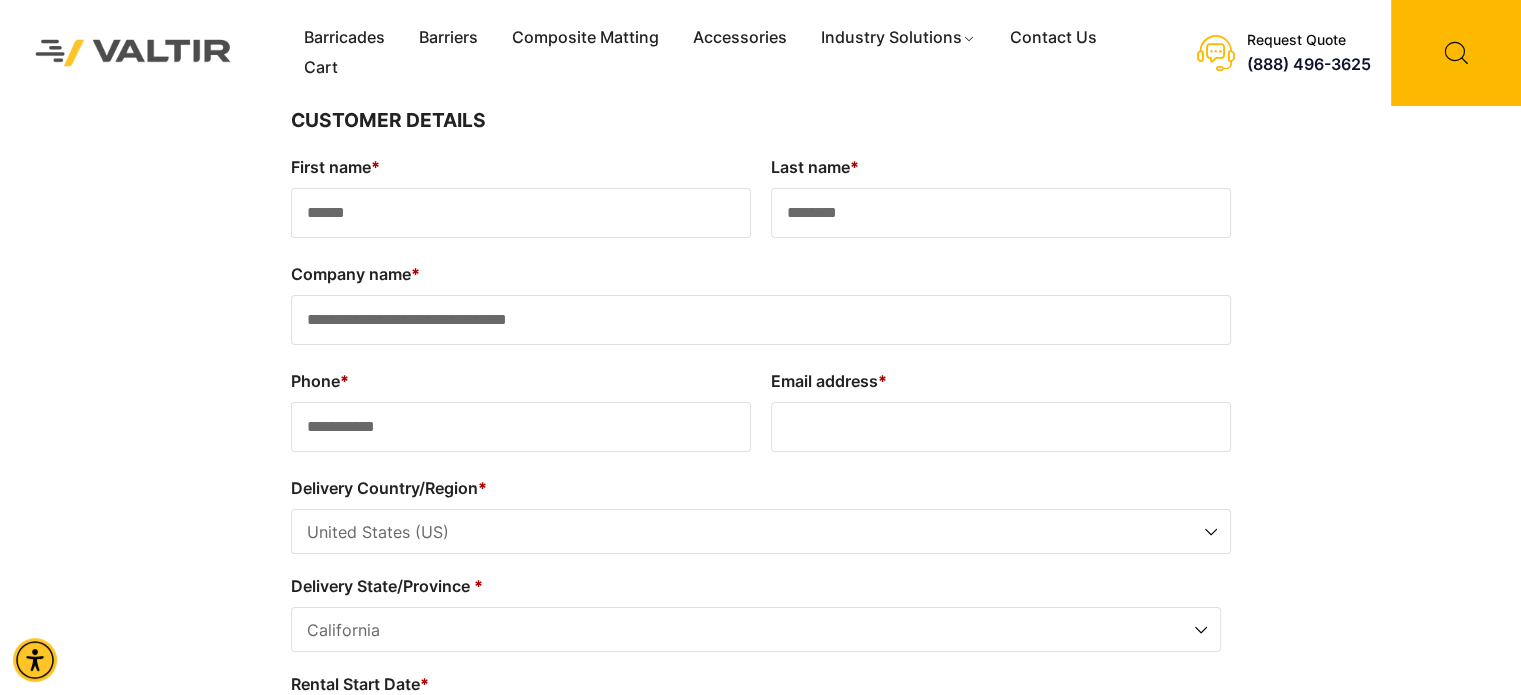 type on "**********" 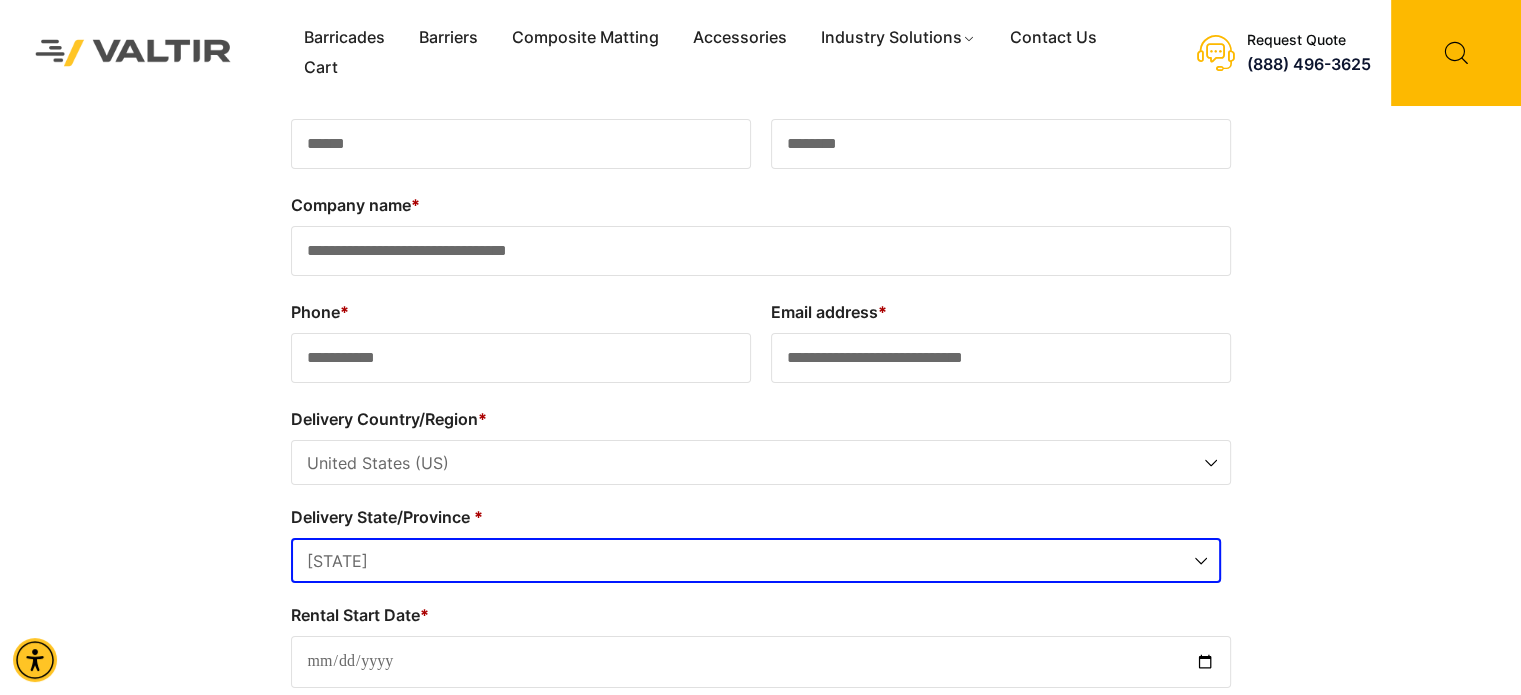 scroll, scrollTop: 200, scrollLeft: 0, axis: vertical 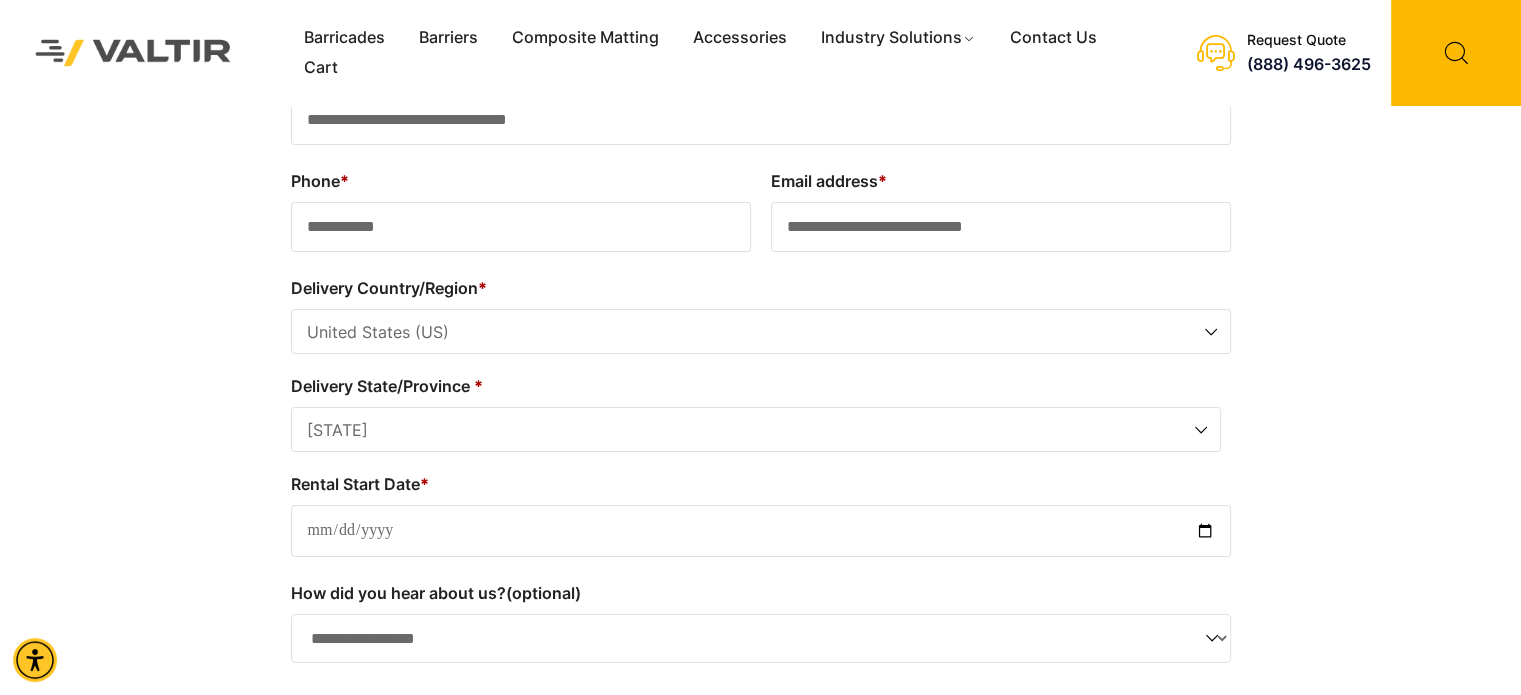 click on "Rental Start Date  *" at bounding box center (761, 531) 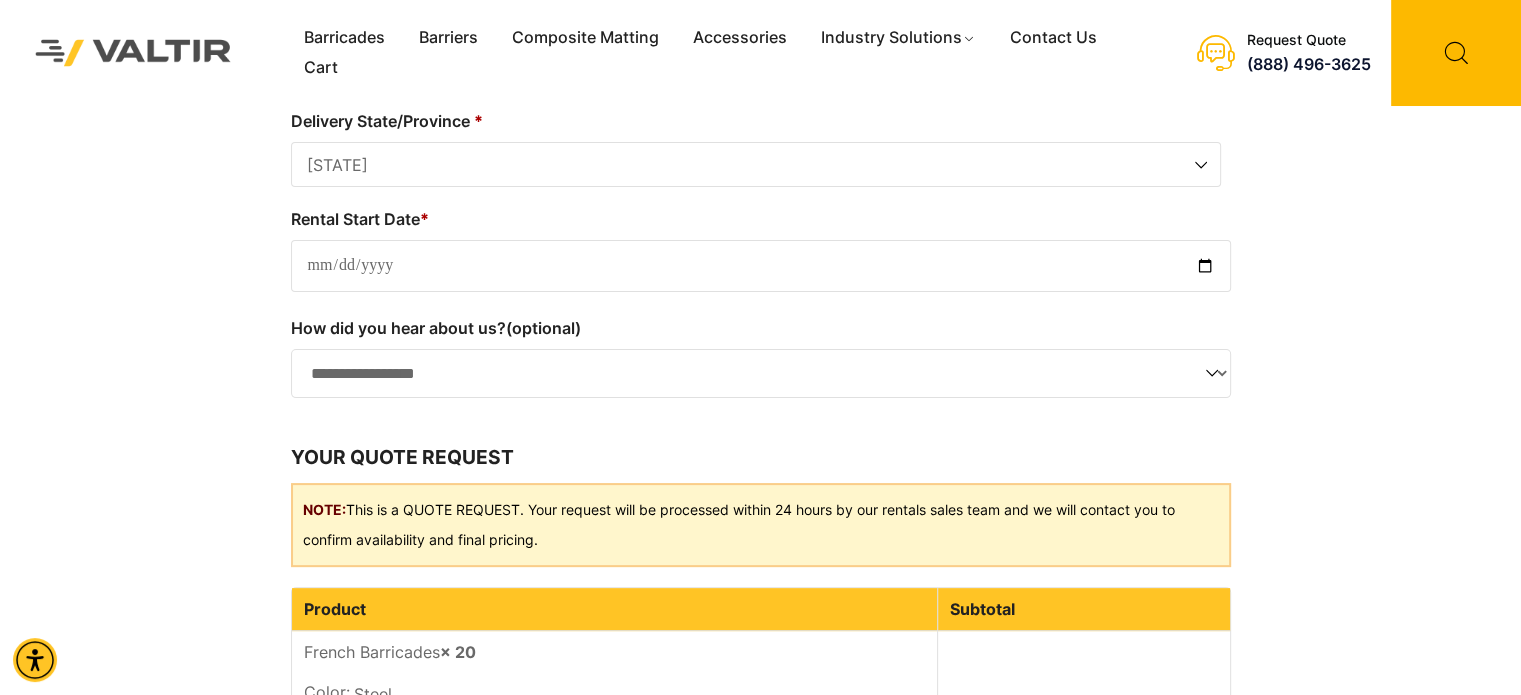 scroll, scrollTop: 500, scrollLeft: 0, axis: vertical 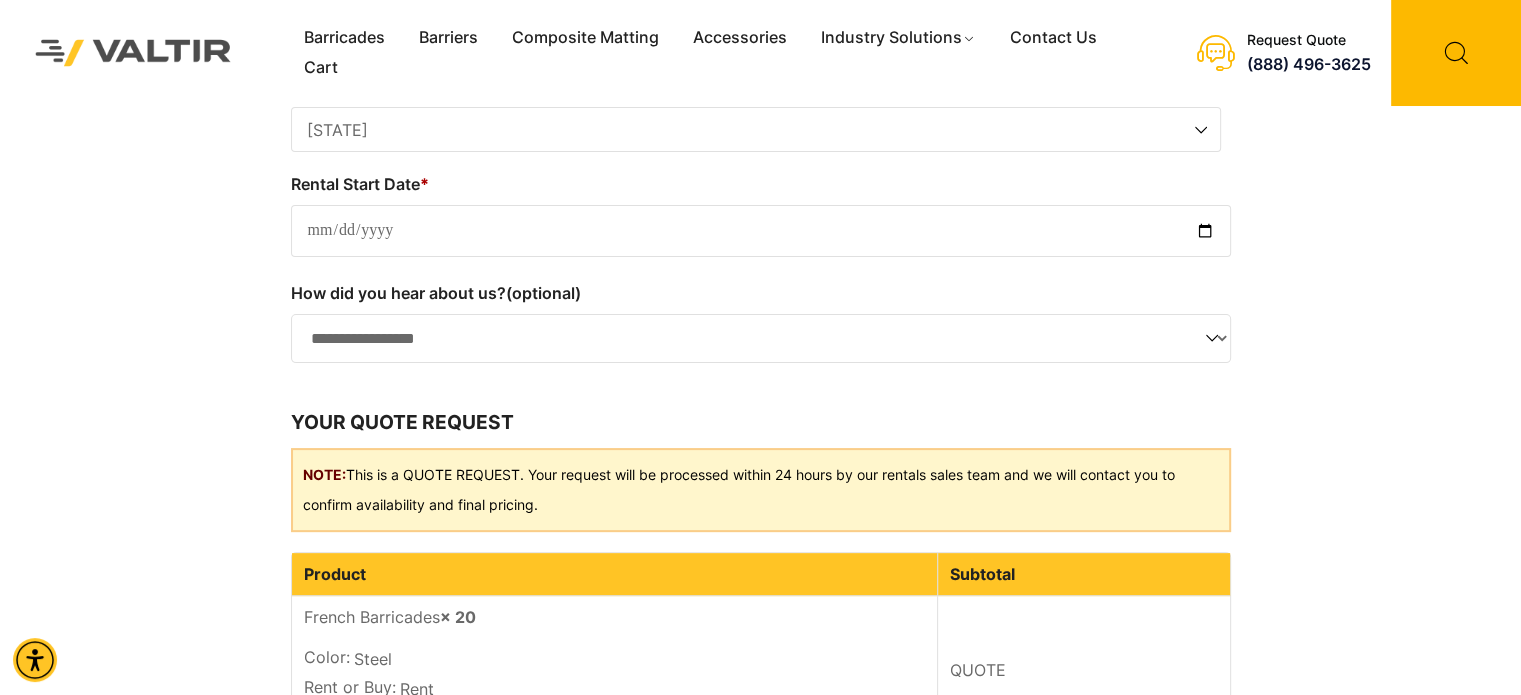 click on "Barricades
Barriers
Composite Matting
Accessories
Industry Solutions
Construction Site Solutions
Traffic & Pedestrian
Events & Crowd Control
Ground Protection
Airports
Contact Us
Cart
Get a quote
Menu
Barricades Barriers Composite Matting Accessories Industry Solutions
Construction Site Solutions 	 Traffic & Pedestrian 	 Events & Crowd Control 	 Ground Protection 	 Airports Contact Us Cart
Request Quote" at bounding box center (760, 201) 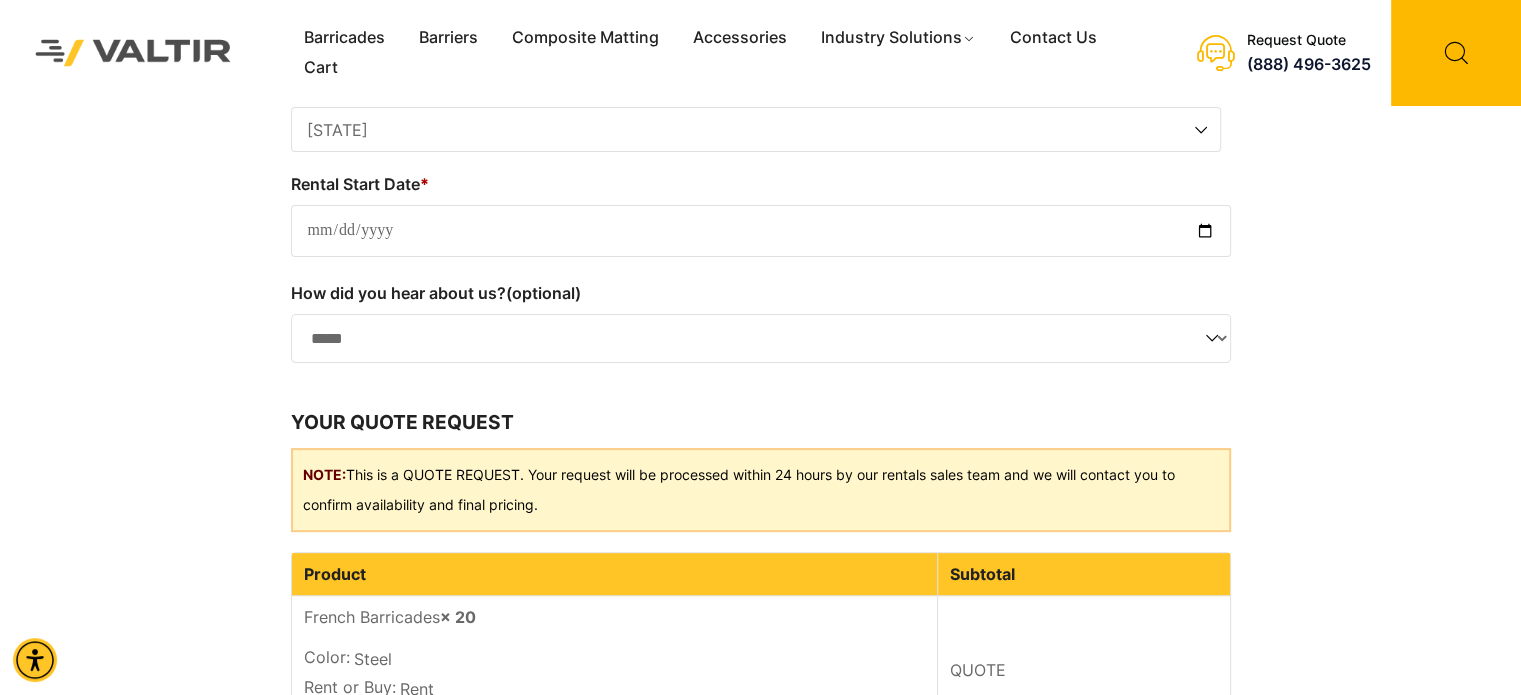 click on "**********" at bounding box center [761, 339] 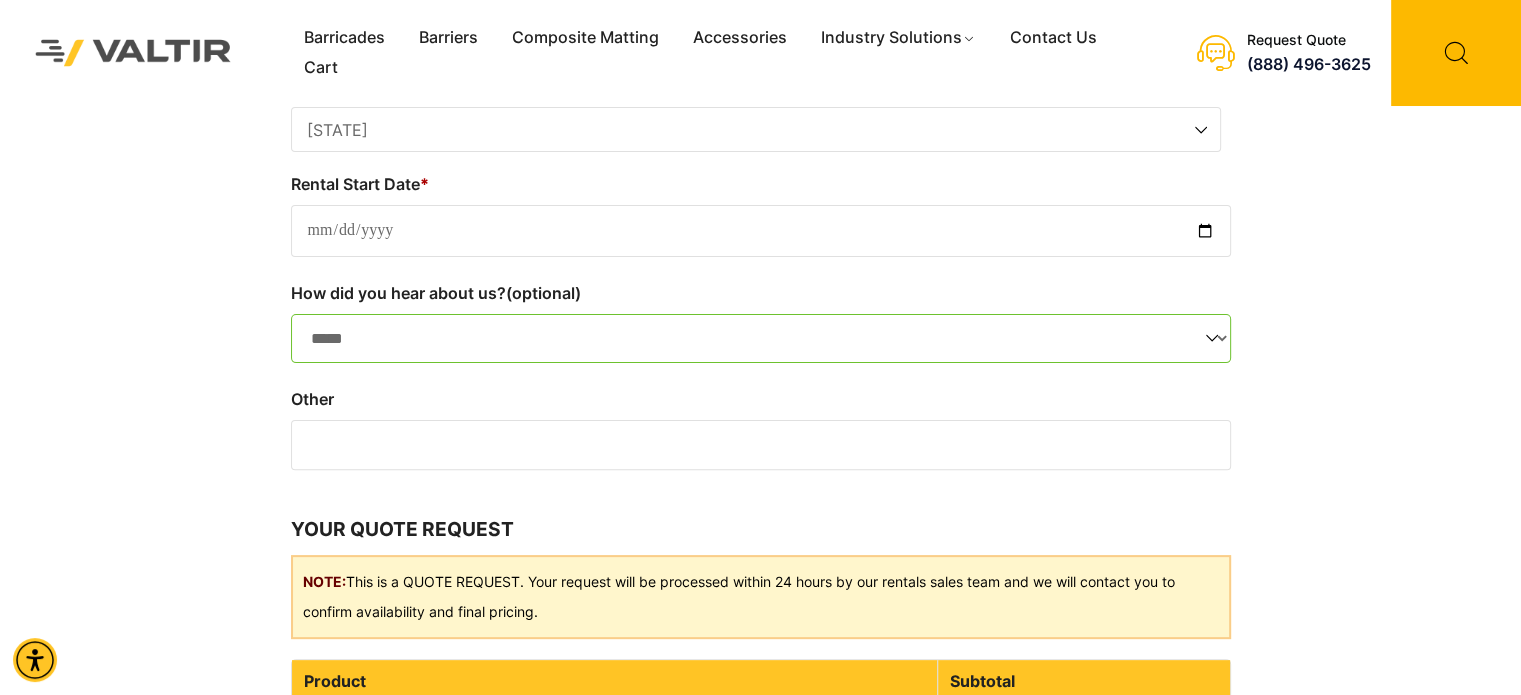click at bounding box center [761, 445] 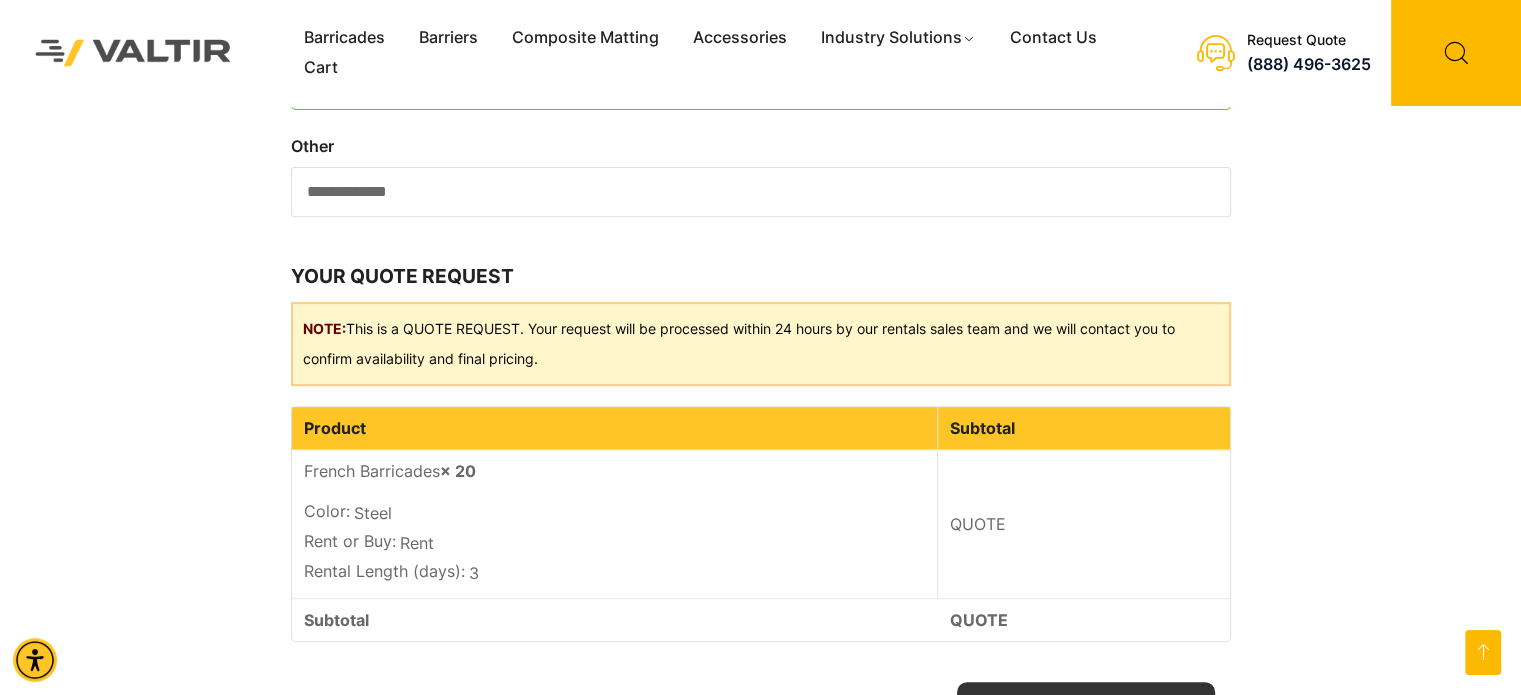 scroll, scrollTop: 800, scrollLeft: 0, axis: vertical 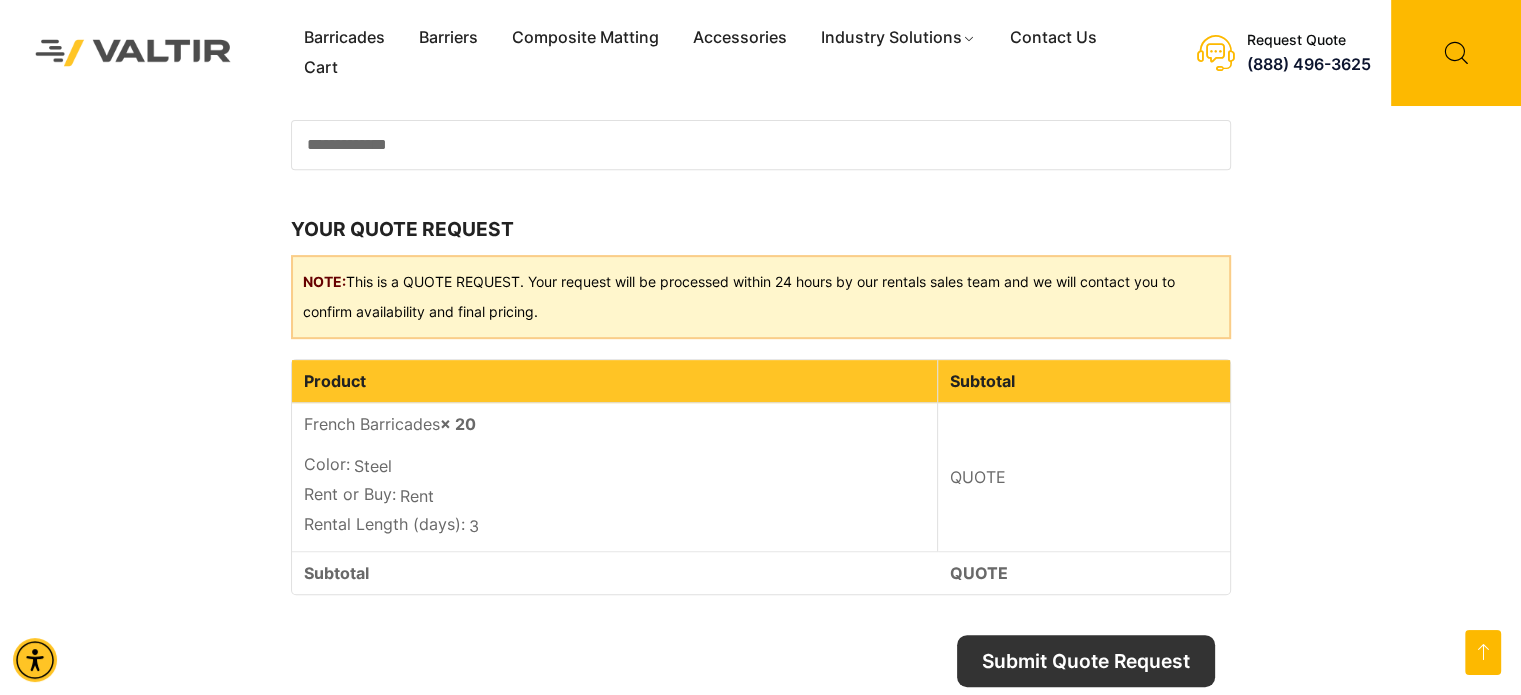 type on "**********" 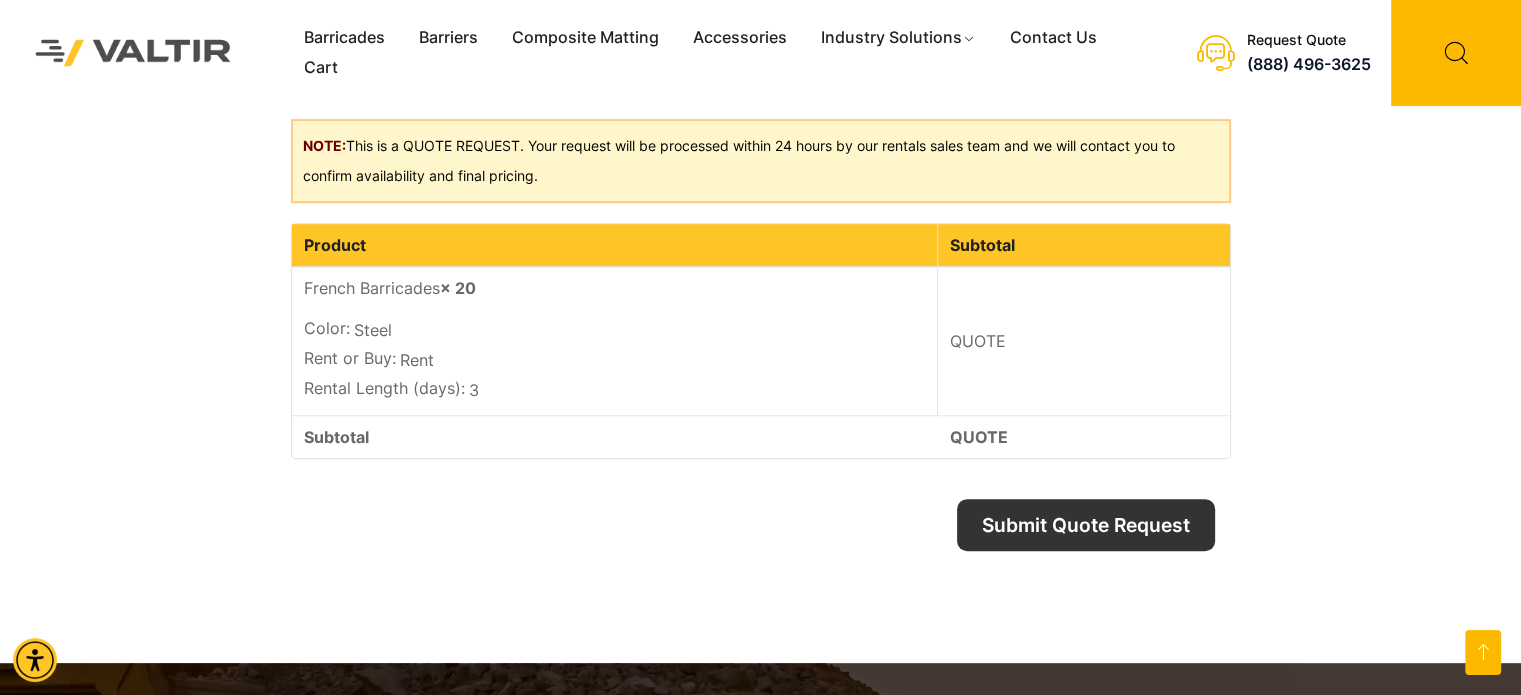 scroll, scrollTop: 1100, scrollLeft: 0, axis: vertical 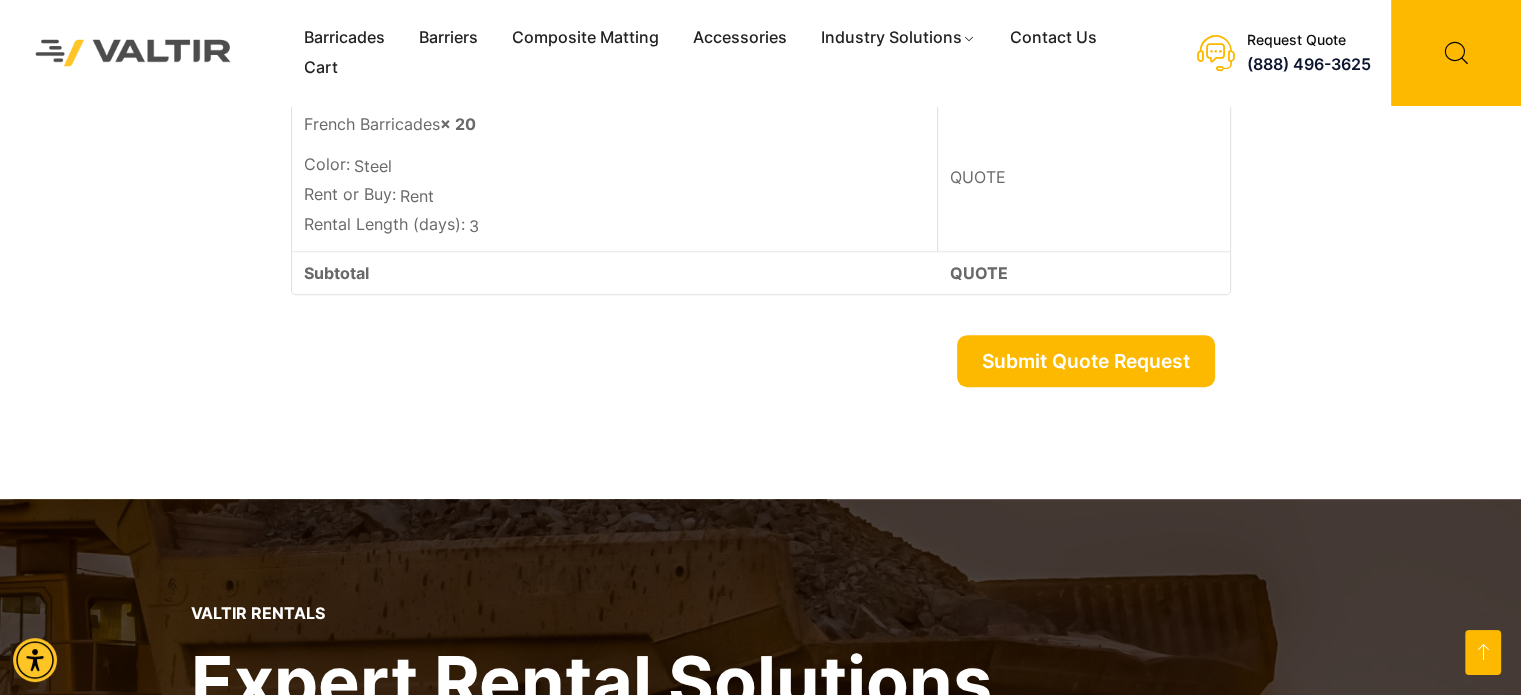 click on "Submit Quote Request" at bounding box center [1086, 361] 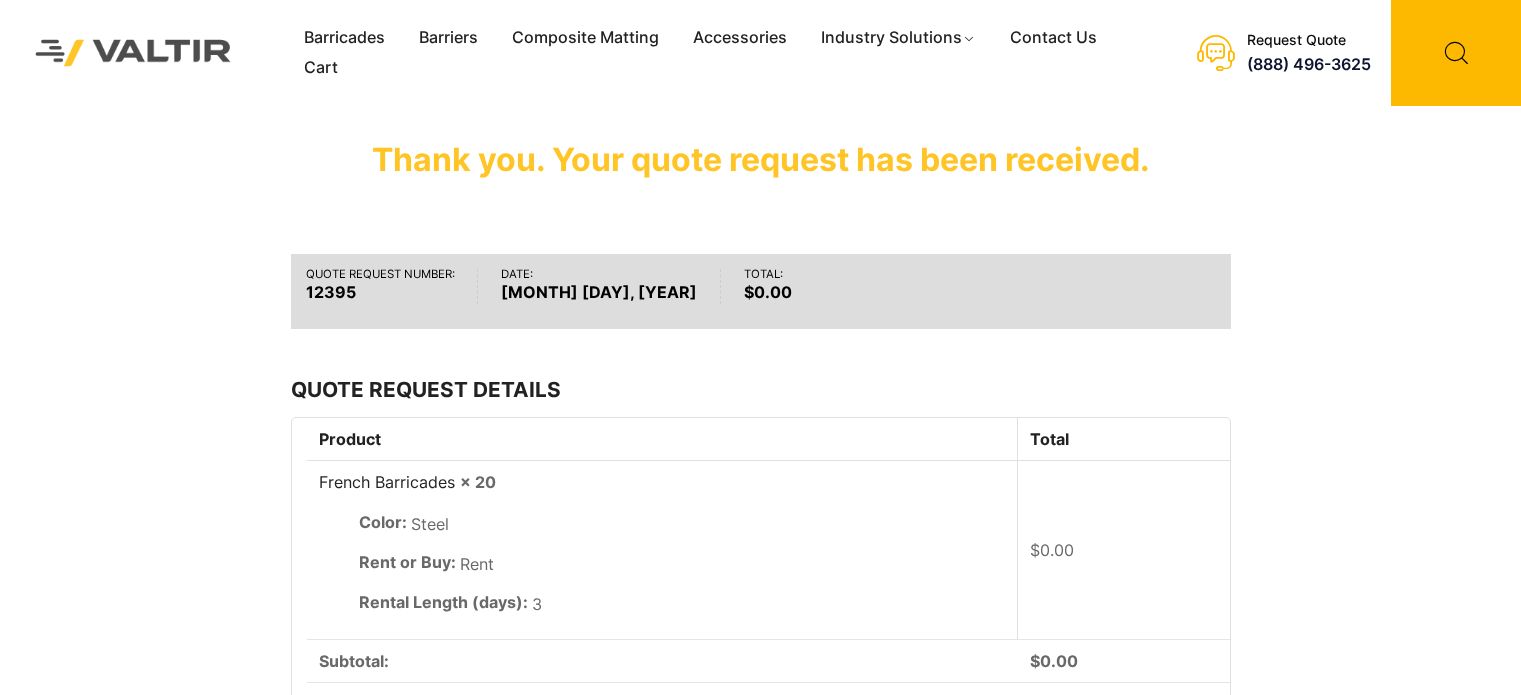 scroll, scrollTop: 0, scrollLeft: 0, axis: both 